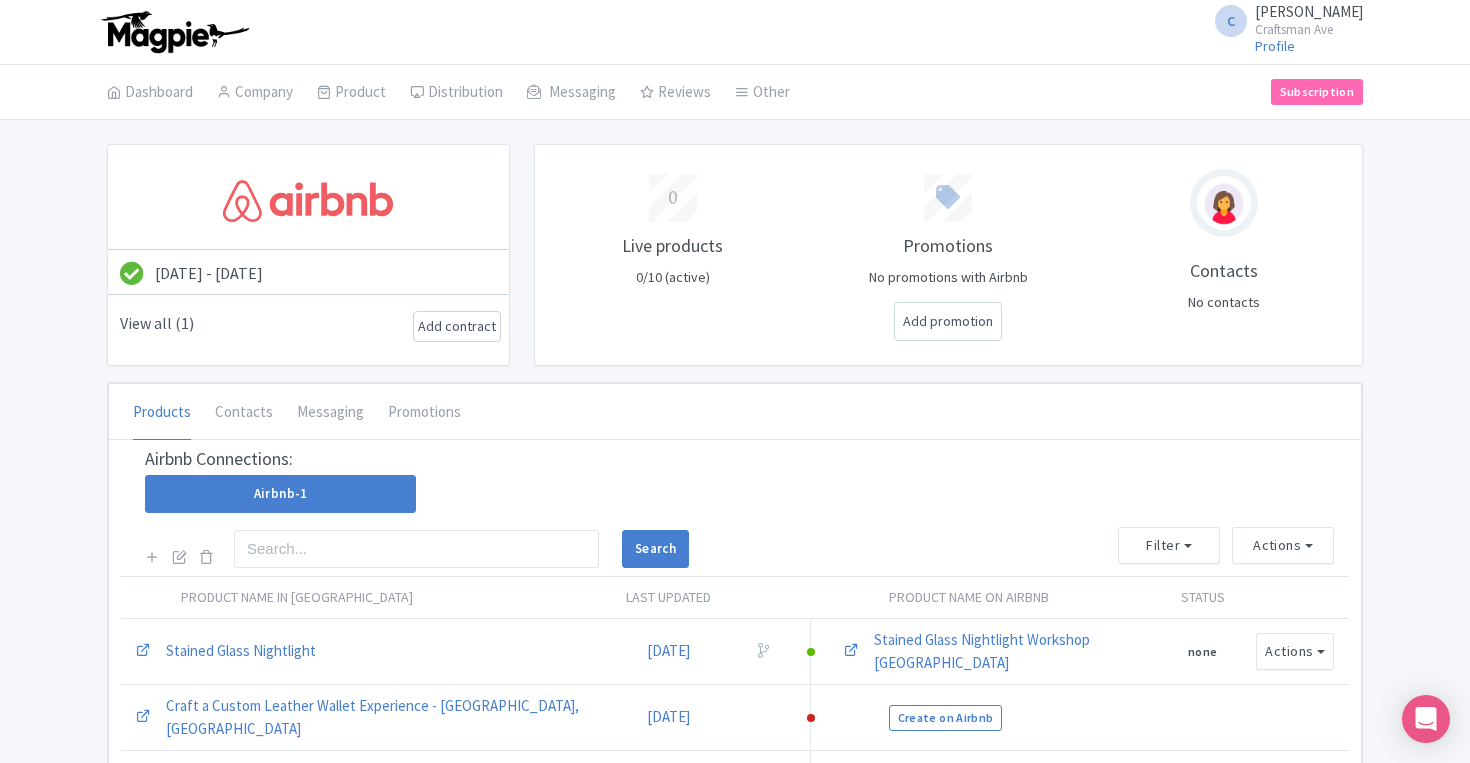 scroll, scrollTop: 341, scrollLeft: 0, axis: vertical 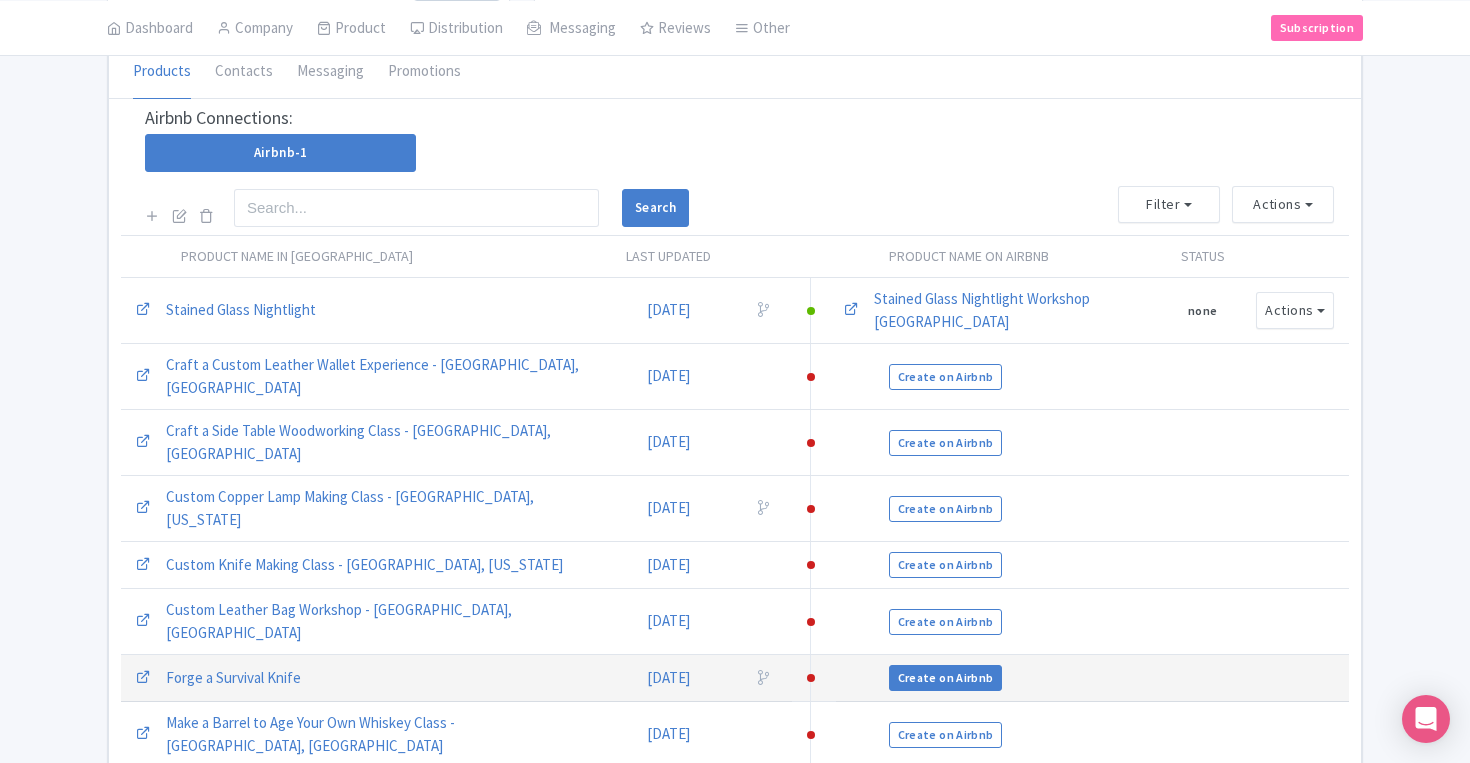 click on "Create on Airbnb" at bounding box center [946, 678] 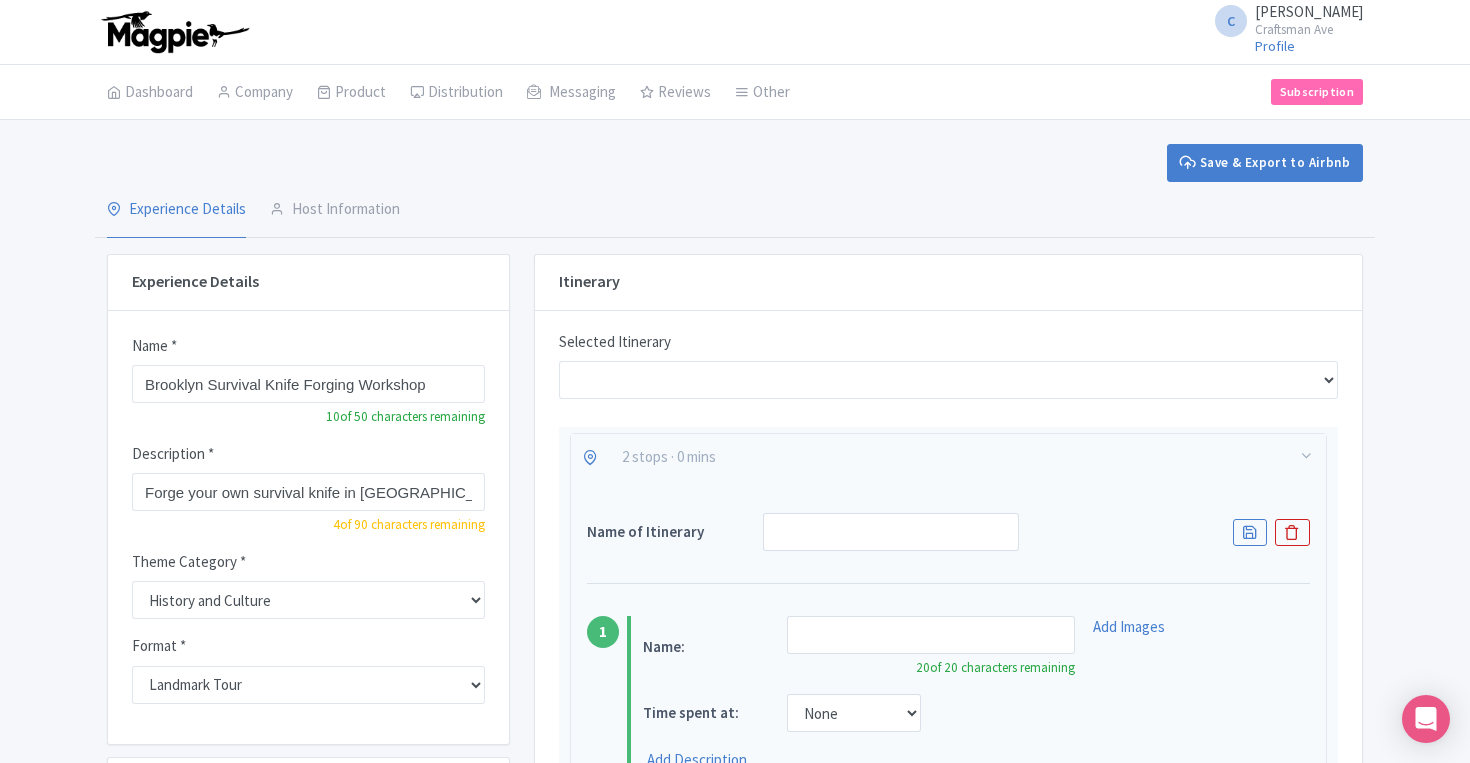 scroll, scrollTop: 0, scrollLeft: 0, axis: both 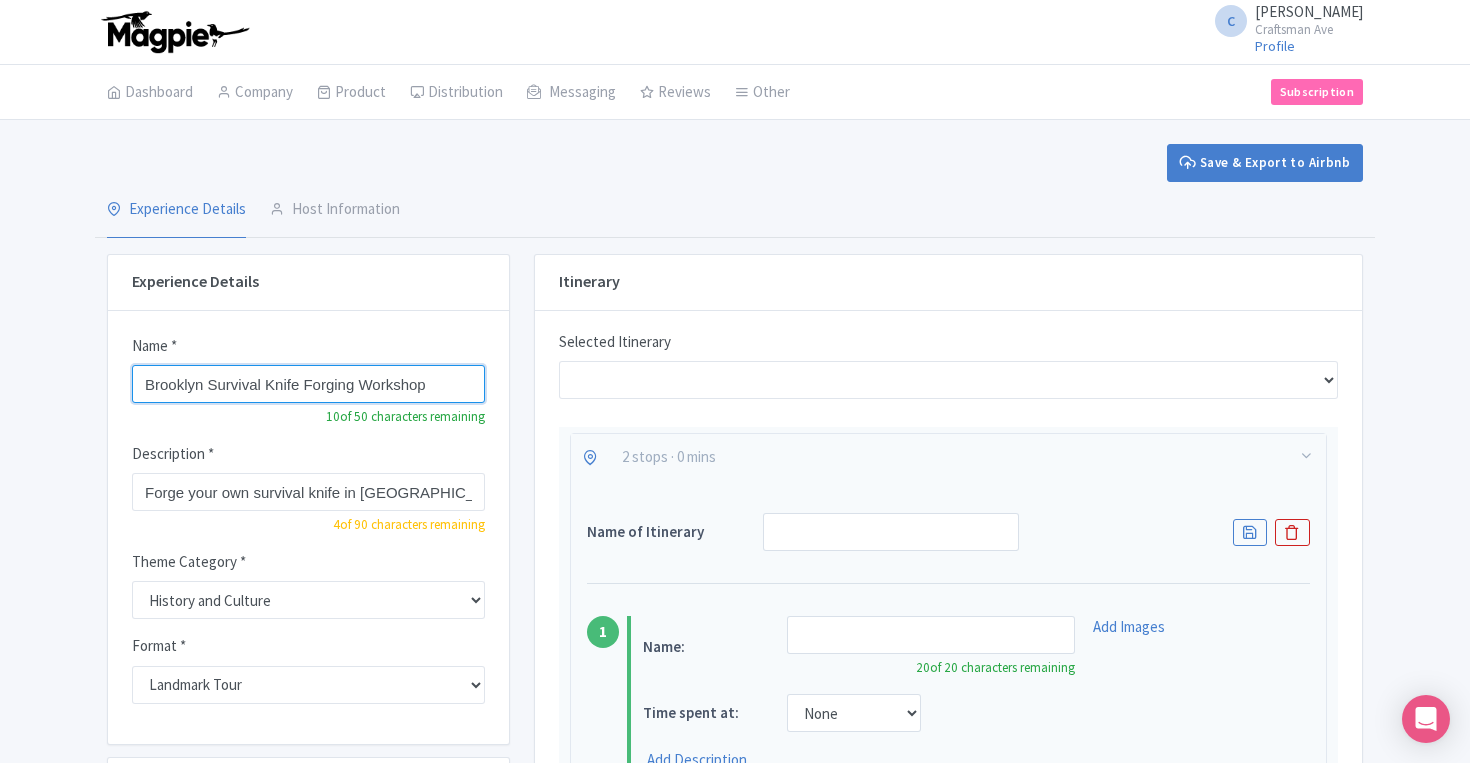 drag, startPoint x: 209, startPoint y: 382, endPoint x: 104, endPoint y: 395, distance: 105.801704 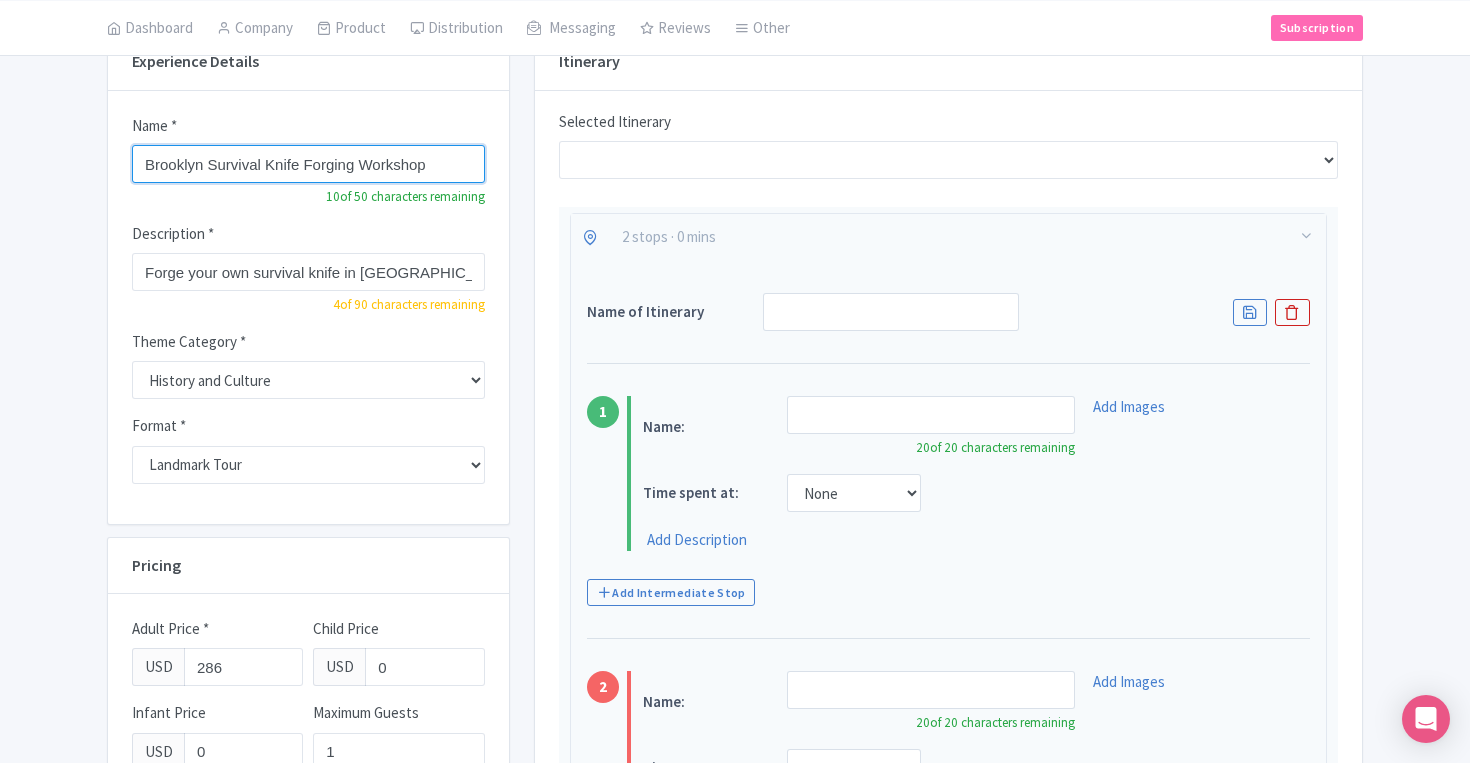 scroll, scrollTop: 248, scrollLeft: 0, axis: vertical 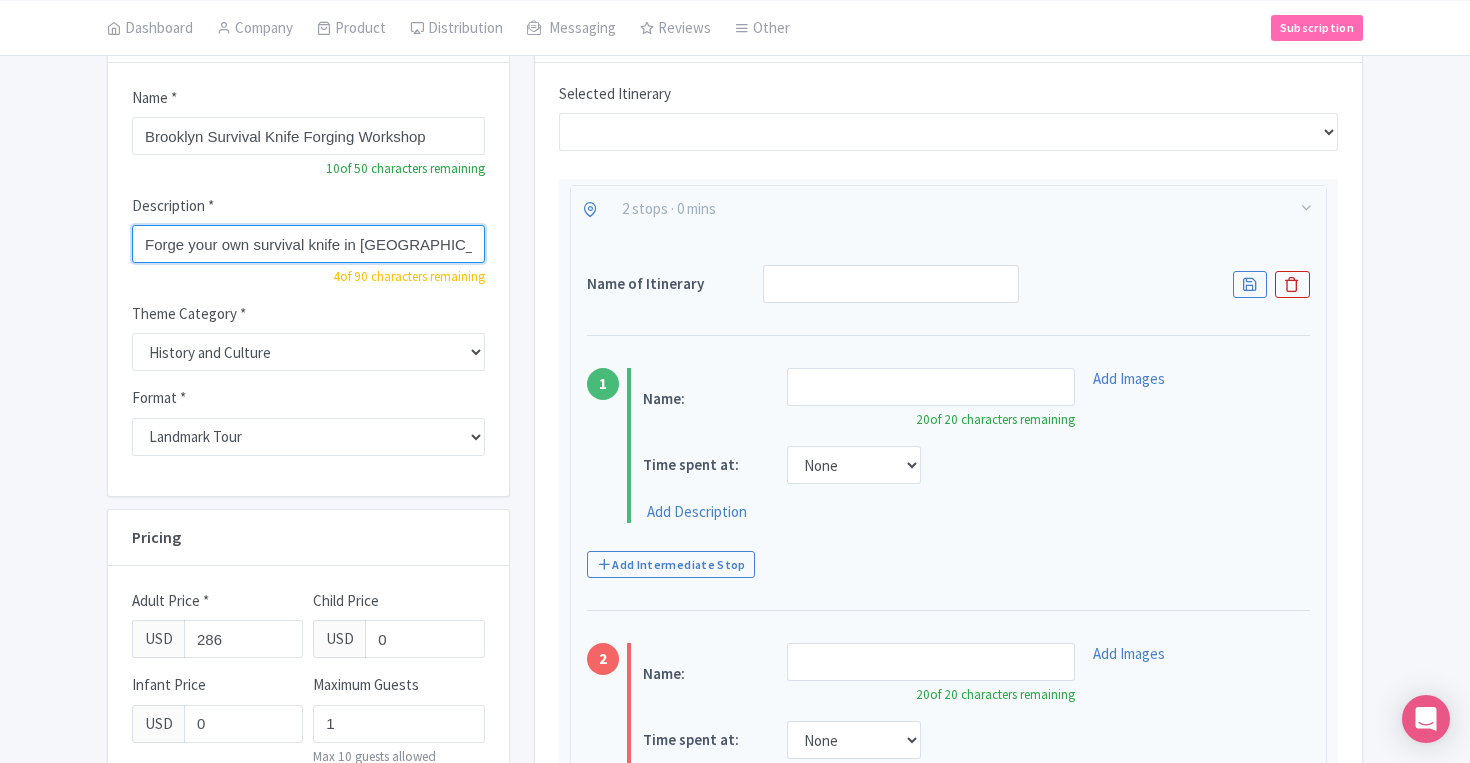 click on "Forge your own survival knife in [GEOGRAPHIC_DATA]. Beginner-friendly knifemaking workshop [GEOGRAPHIC_DATA]." at bounding box center (308, 244) 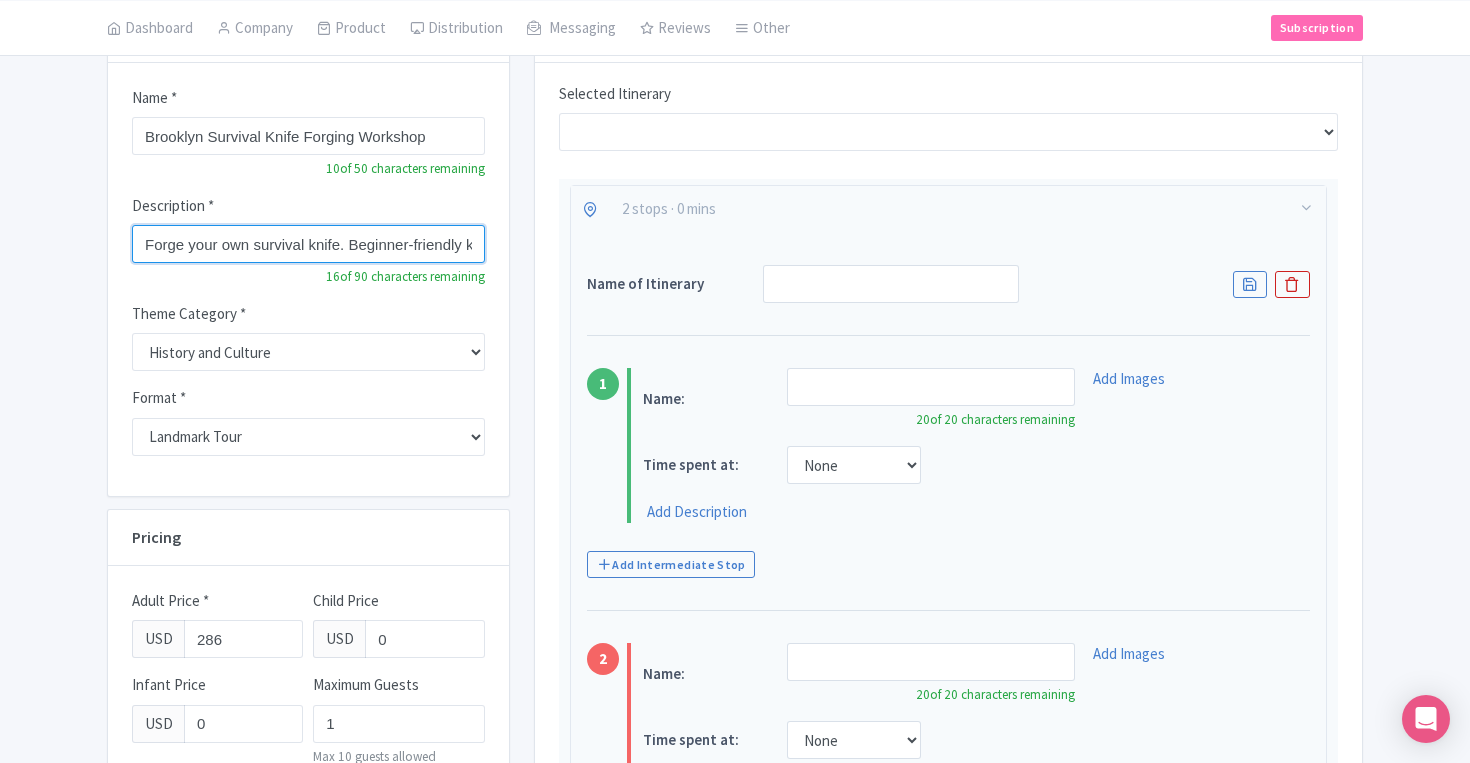 scroll, scrollTop: 248, scrollLeft: 1, axis: both 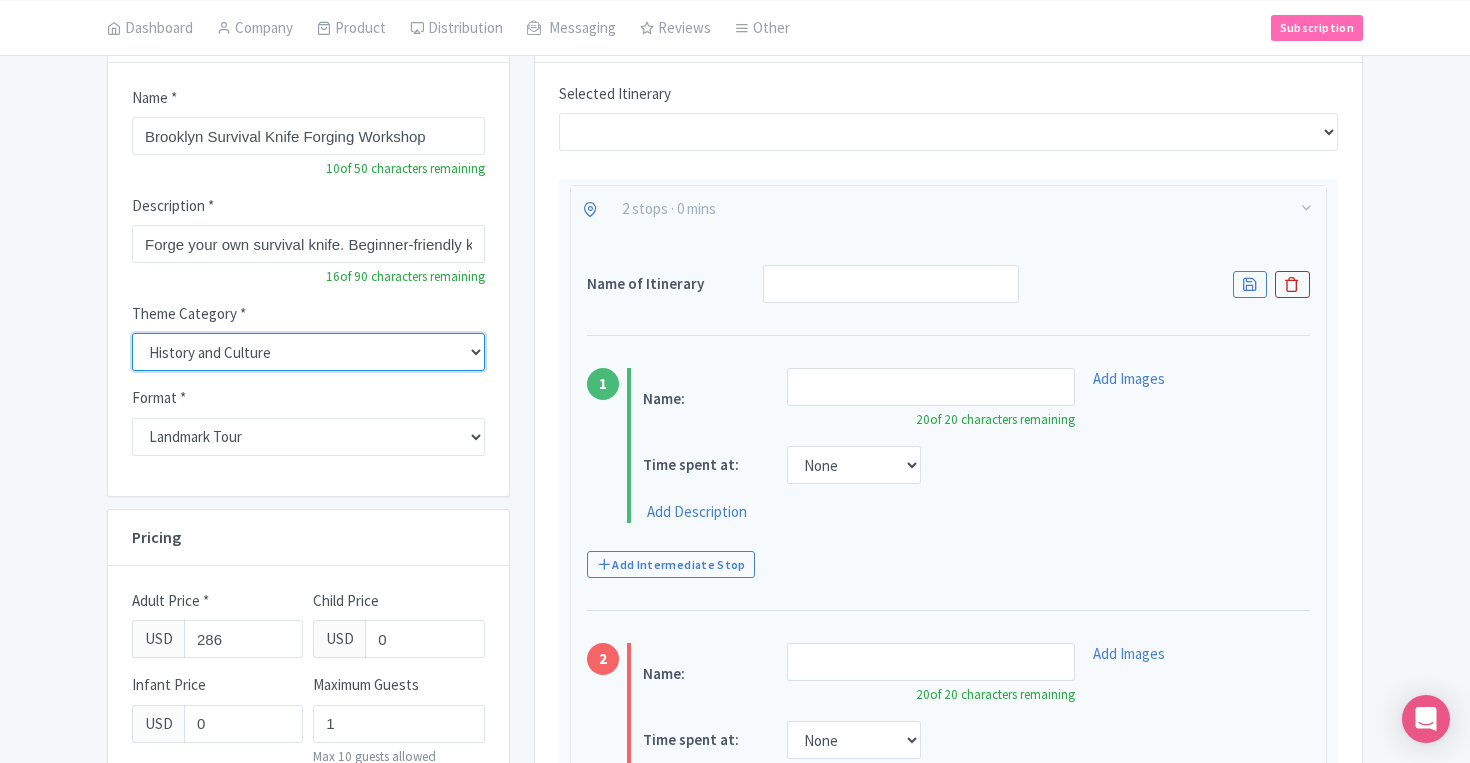 select on "ART_AND_DESIGNS" 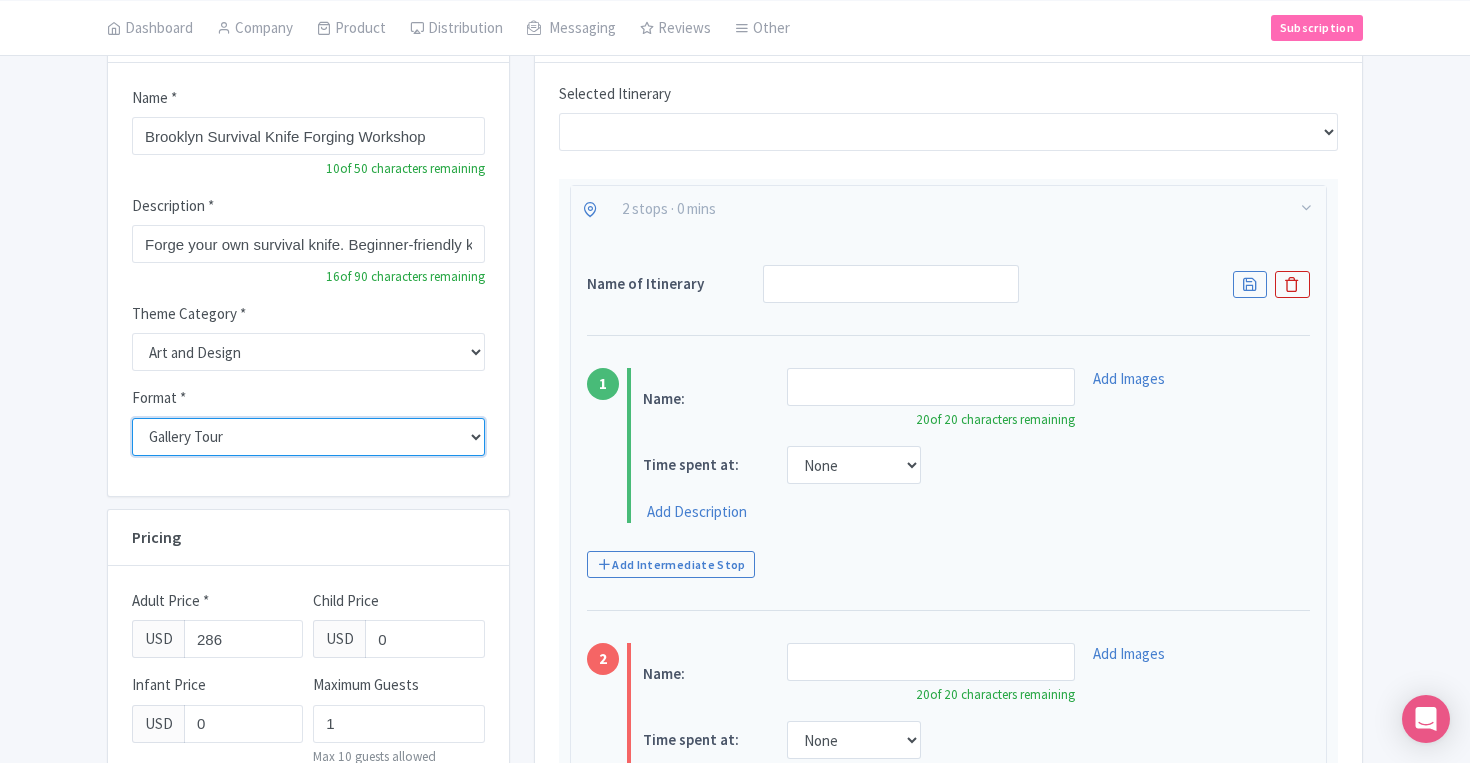 select on "ART_WORKSHOP" 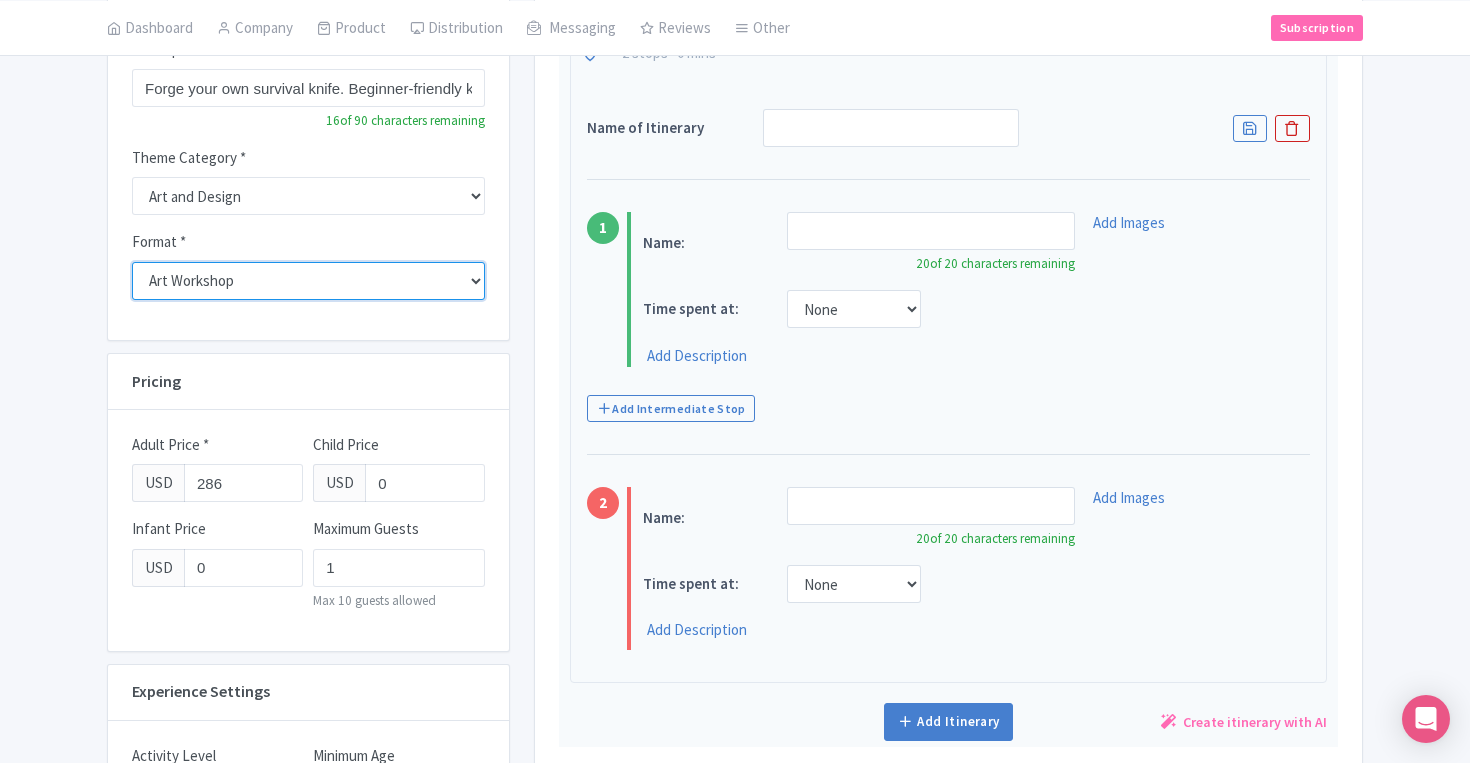 scroll, scrollTop: 407, scrollLeft: 0, axis: vertical 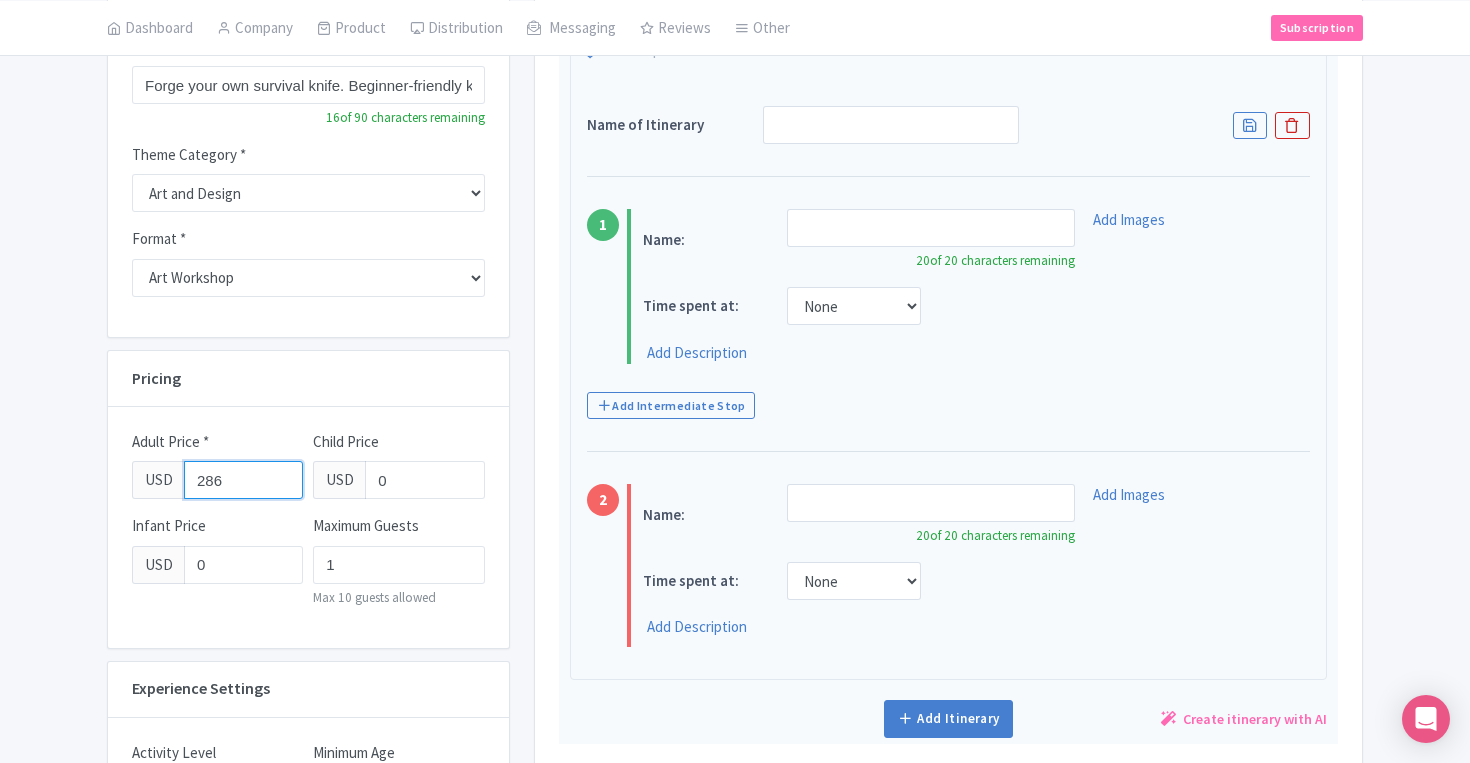 click on "286" at bounding box center (243, 480) 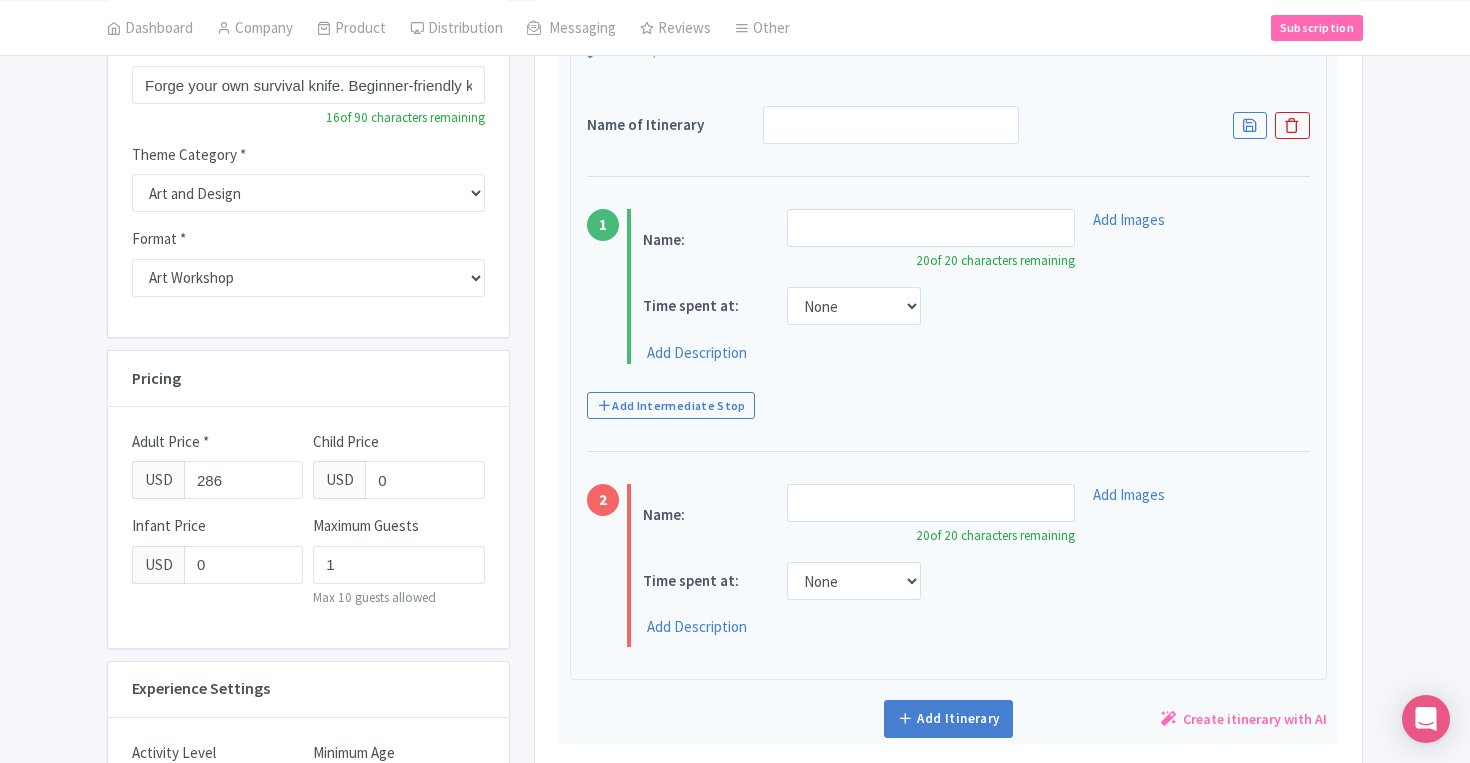 click on "Dashboard
Company
Product
My Products
Image Library
Rate Sheets
Distribution
Manage Resellers
Manage Contacts
Product Listings
Listings Optimizer
Affiliate
Promotions
Messaging
Outbox
New Announcement
Manage Message Templates
Reviews
Review Dashboard
Manage
Analytics
Tools
Other
Help Documents
Connections
View All Magpie Products
Magpie Pricing
Subscription" at bounding box center (735, 27) 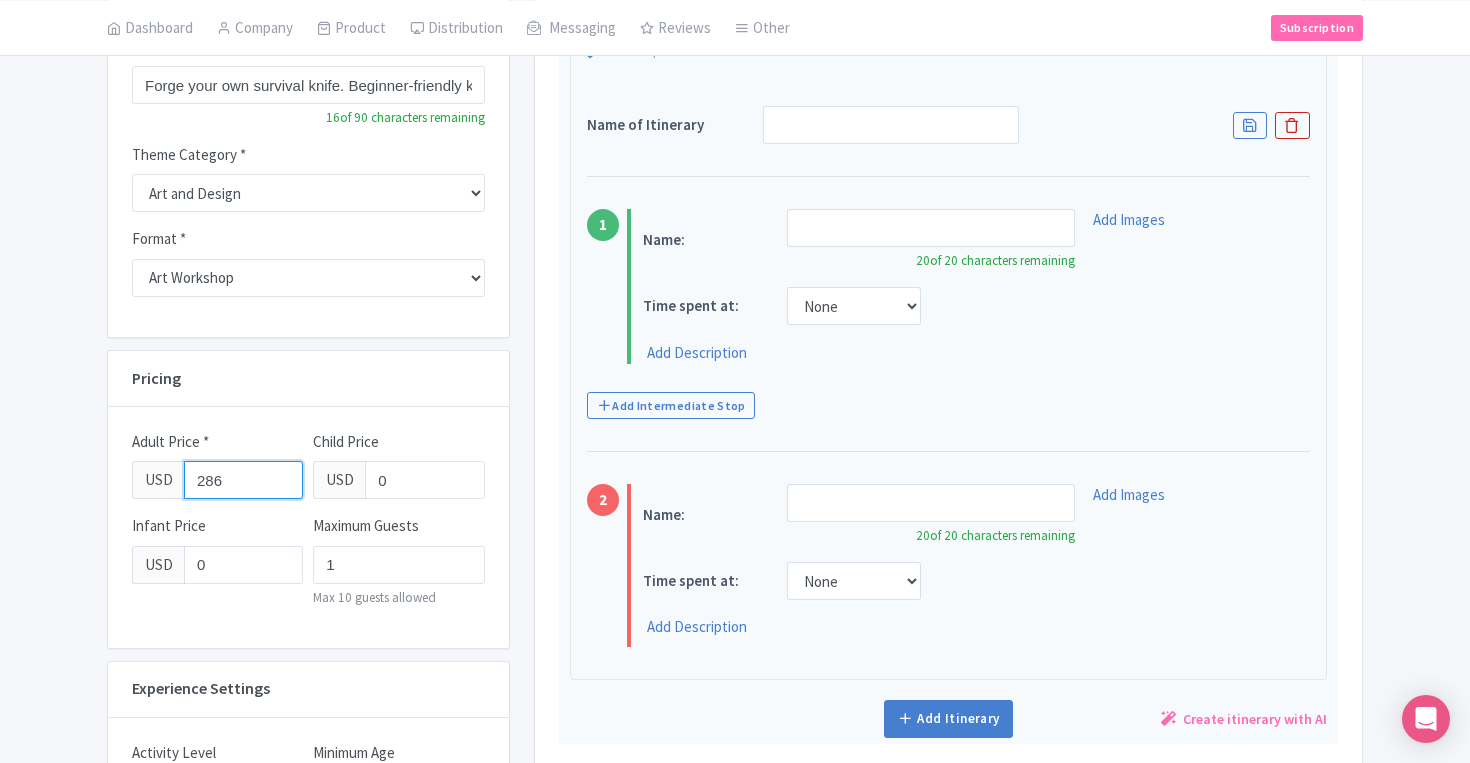 click on "286" at bounding box center (243, 480) 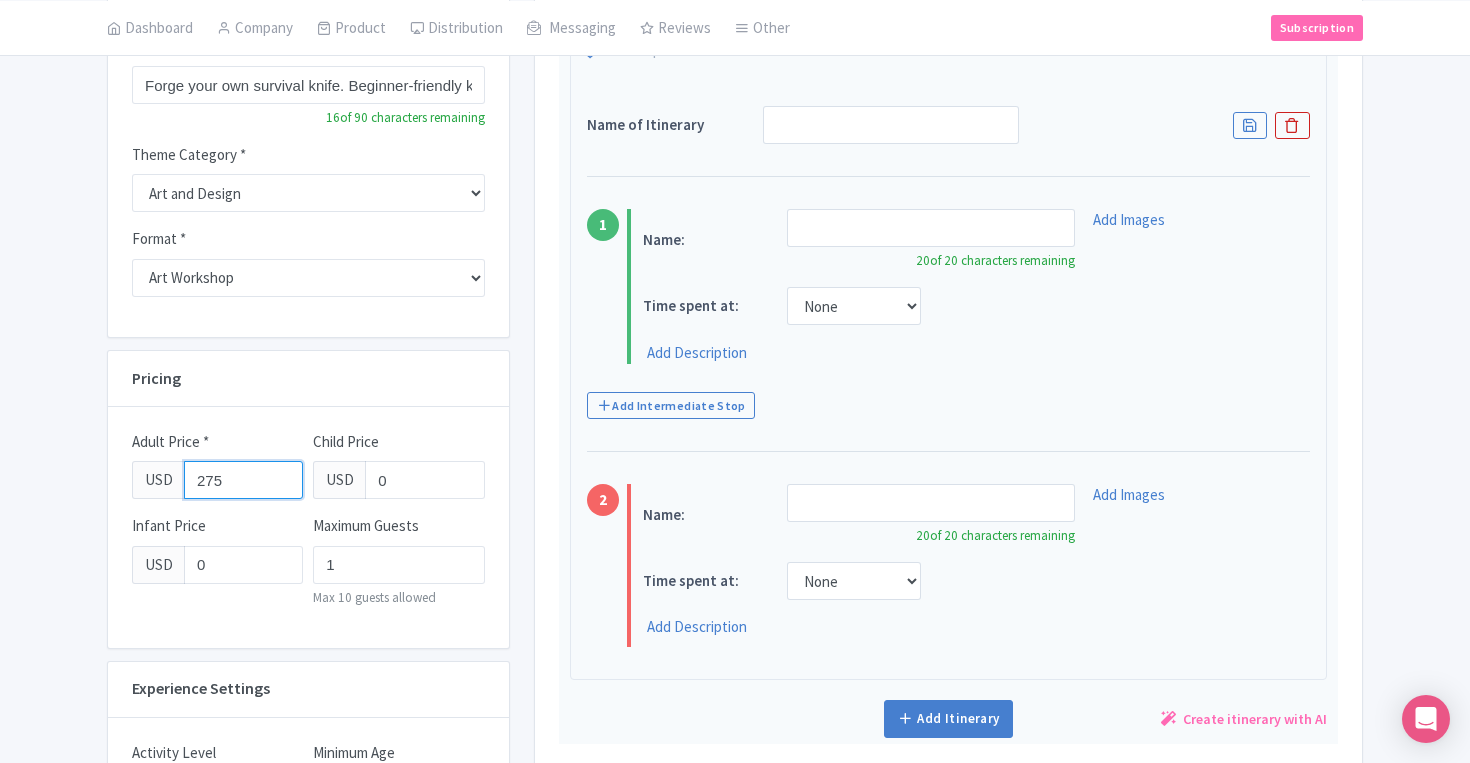 type on "275" 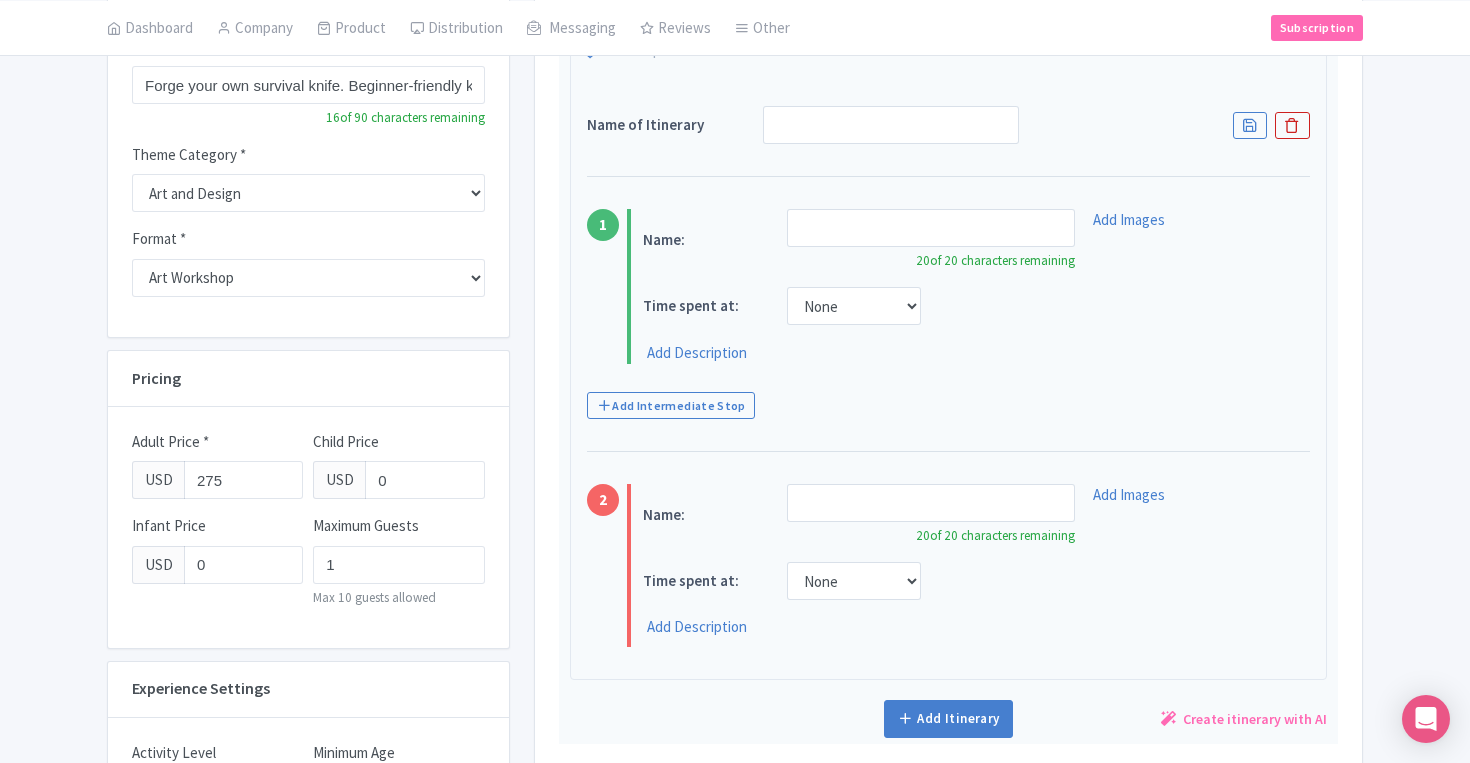 click on "Adult Price *
USD
275
Child Price
USD
0
Infant Price
USD
0
Maximum Guests
1
Max 10 guests allowed" at bounding box center [308, 527] 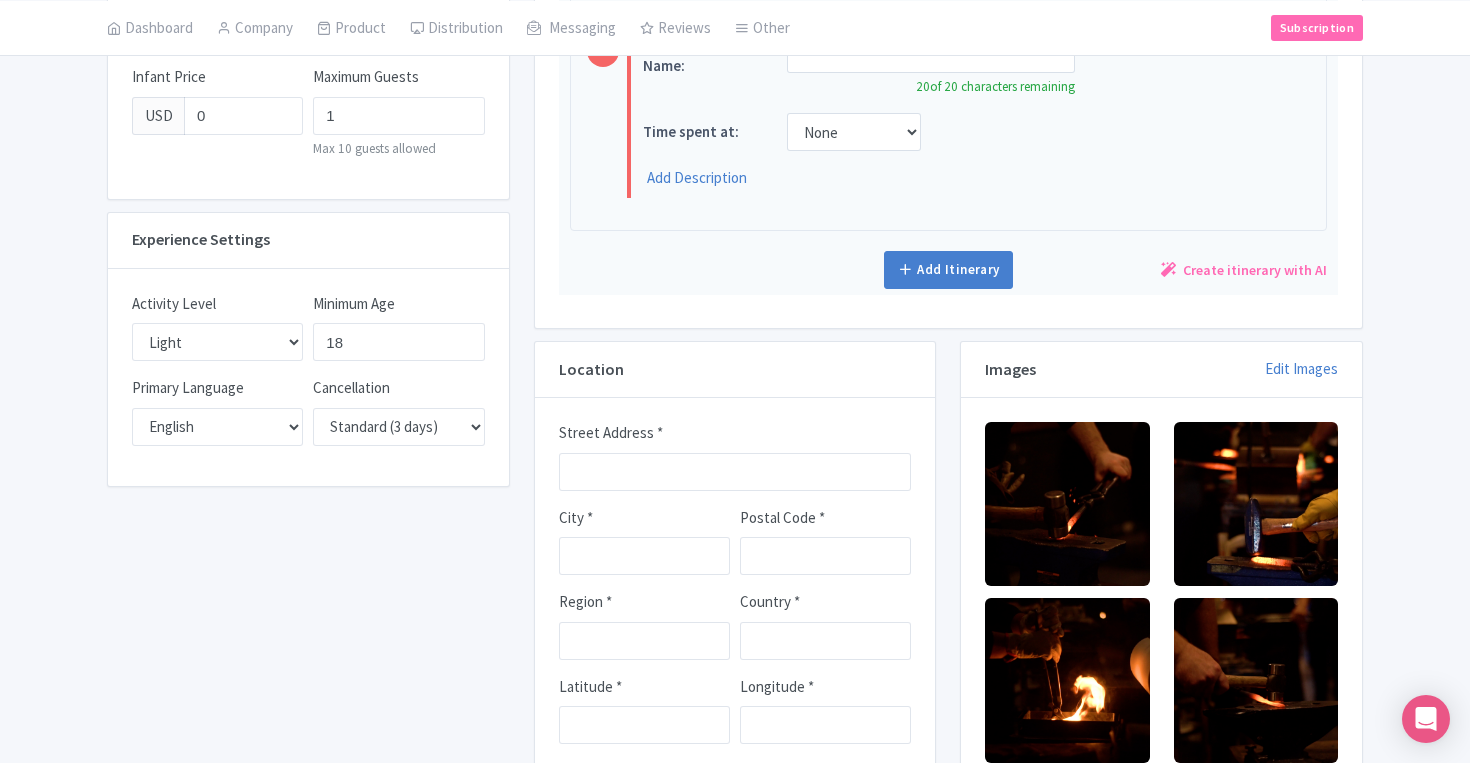 scroll, scrollTop: 857, scrollLeft: 0, axis: vertical 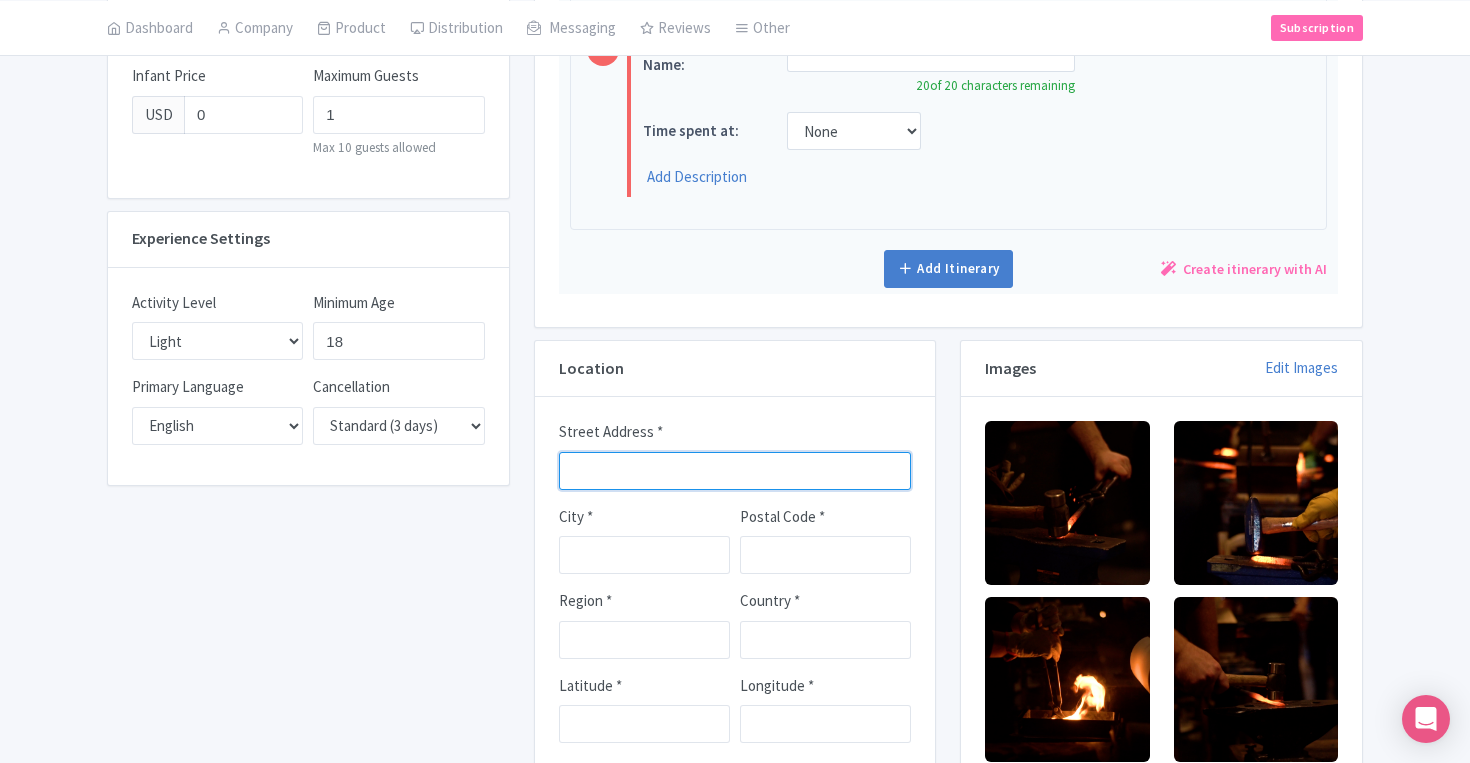 click on "Street Address *" at bounding box center (735, 471) 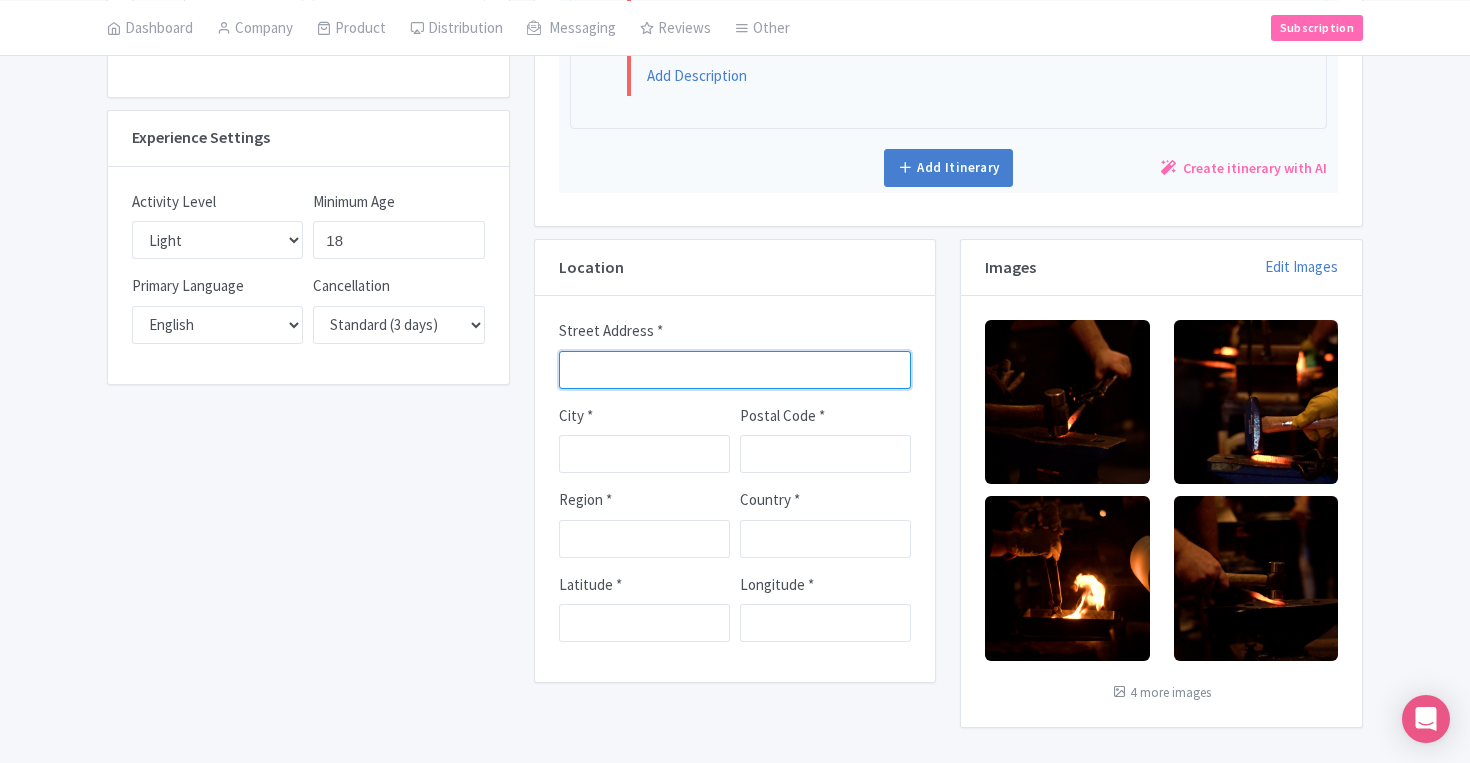 scroll, scrollTop: 959, scrollLeft: 0, axis: vertical 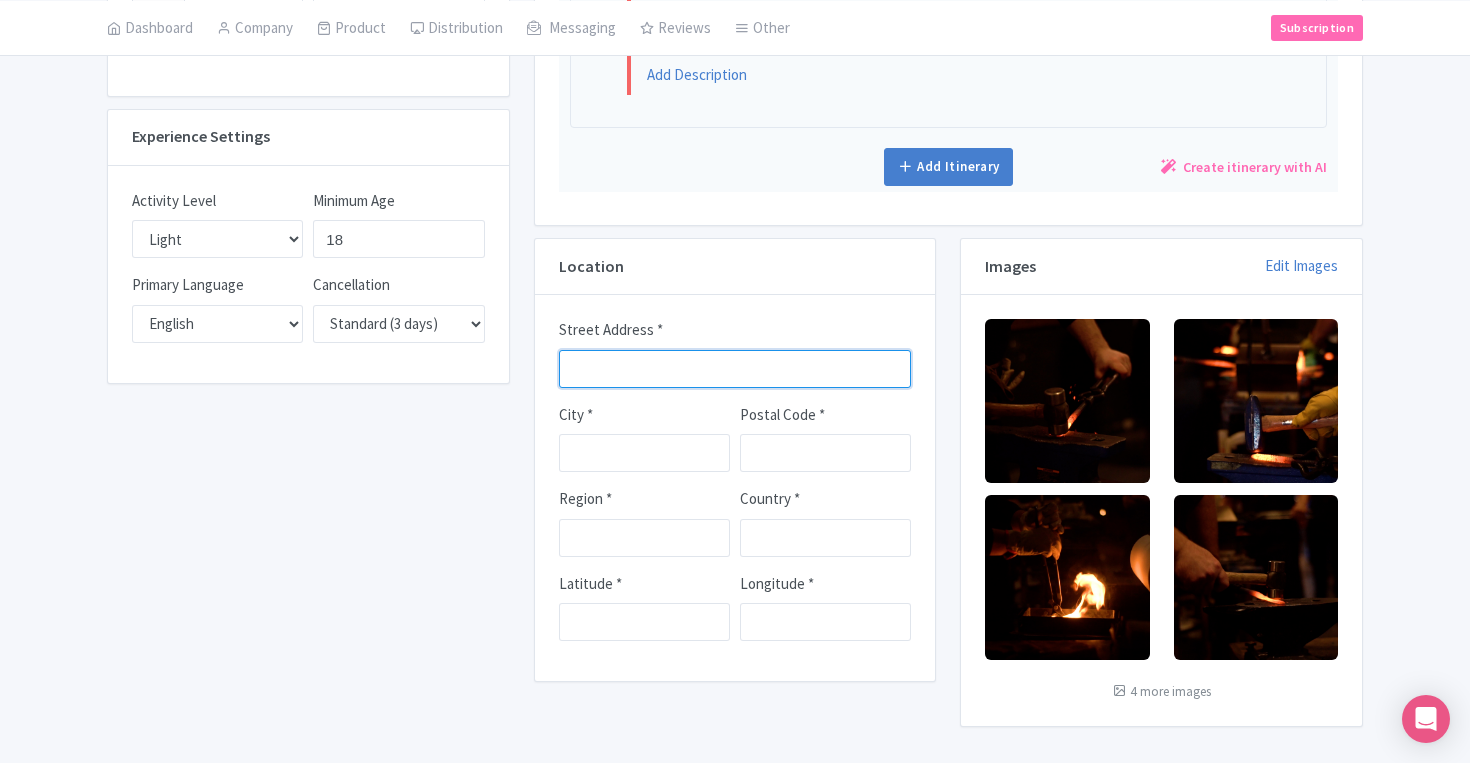 click on "Street Address *" at bounding box center (735, 369) 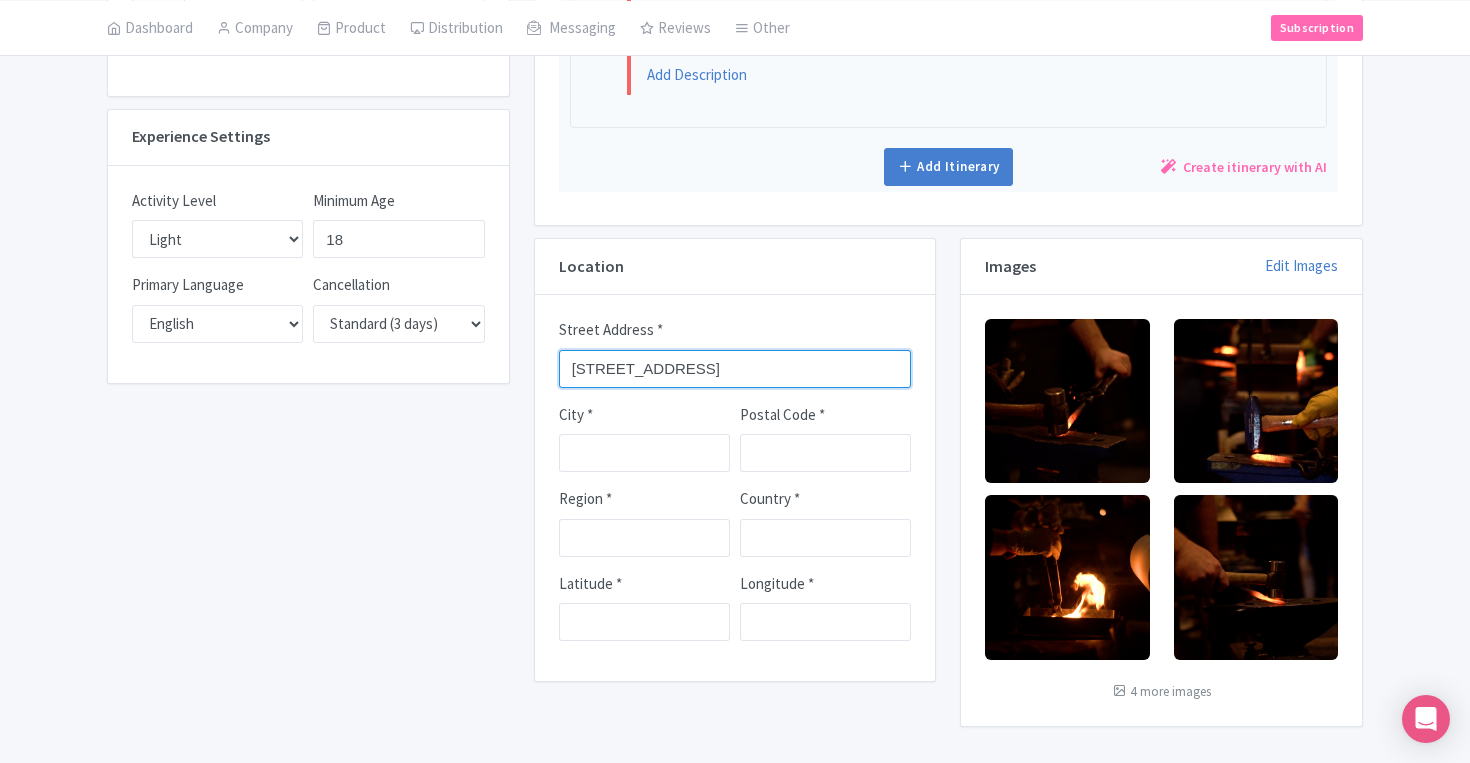 type on "[STREET_ADDRESS]" 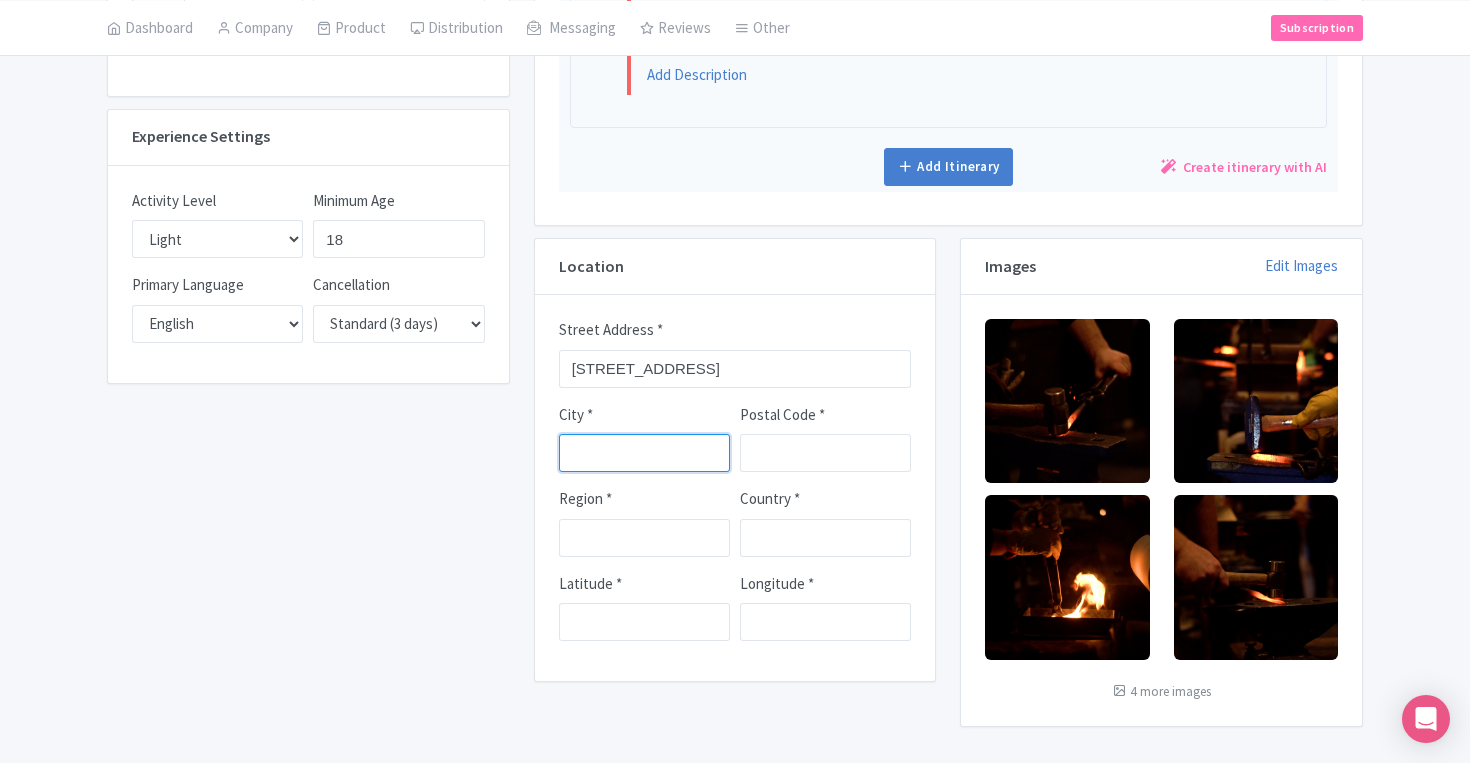 paste on "[GEOGRAPHIC_DATA]" 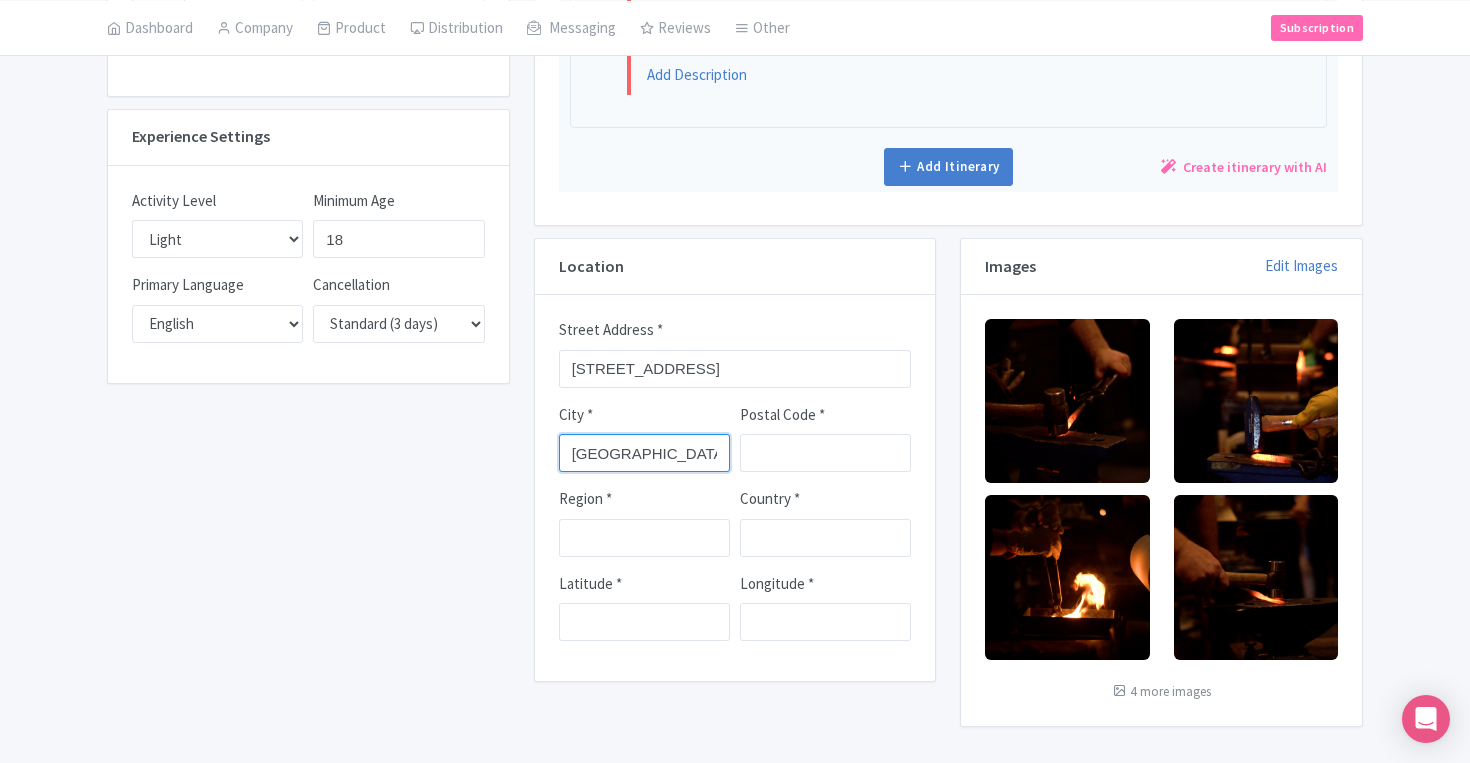type on "[GEOGRAPHIC_DATA]" 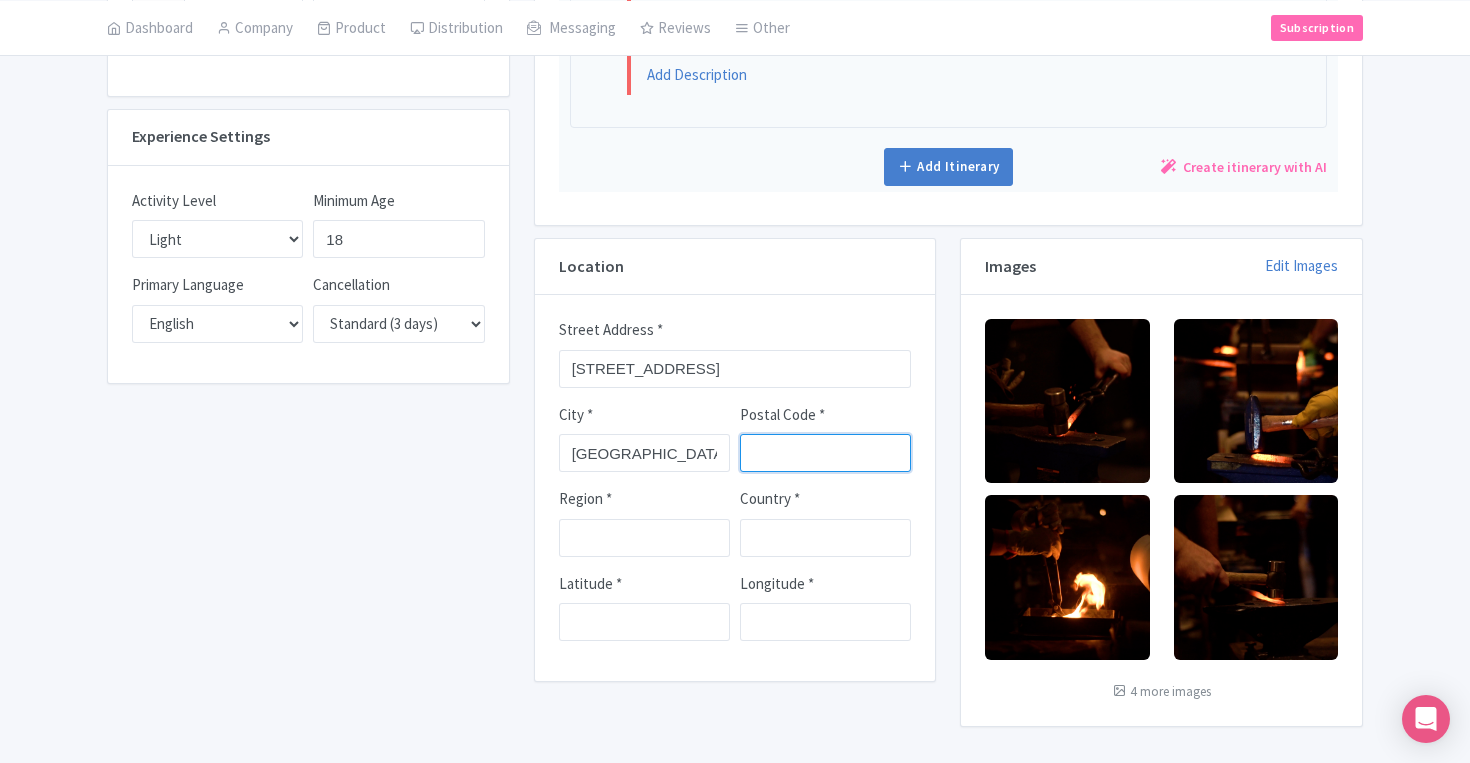 paste on "11215" 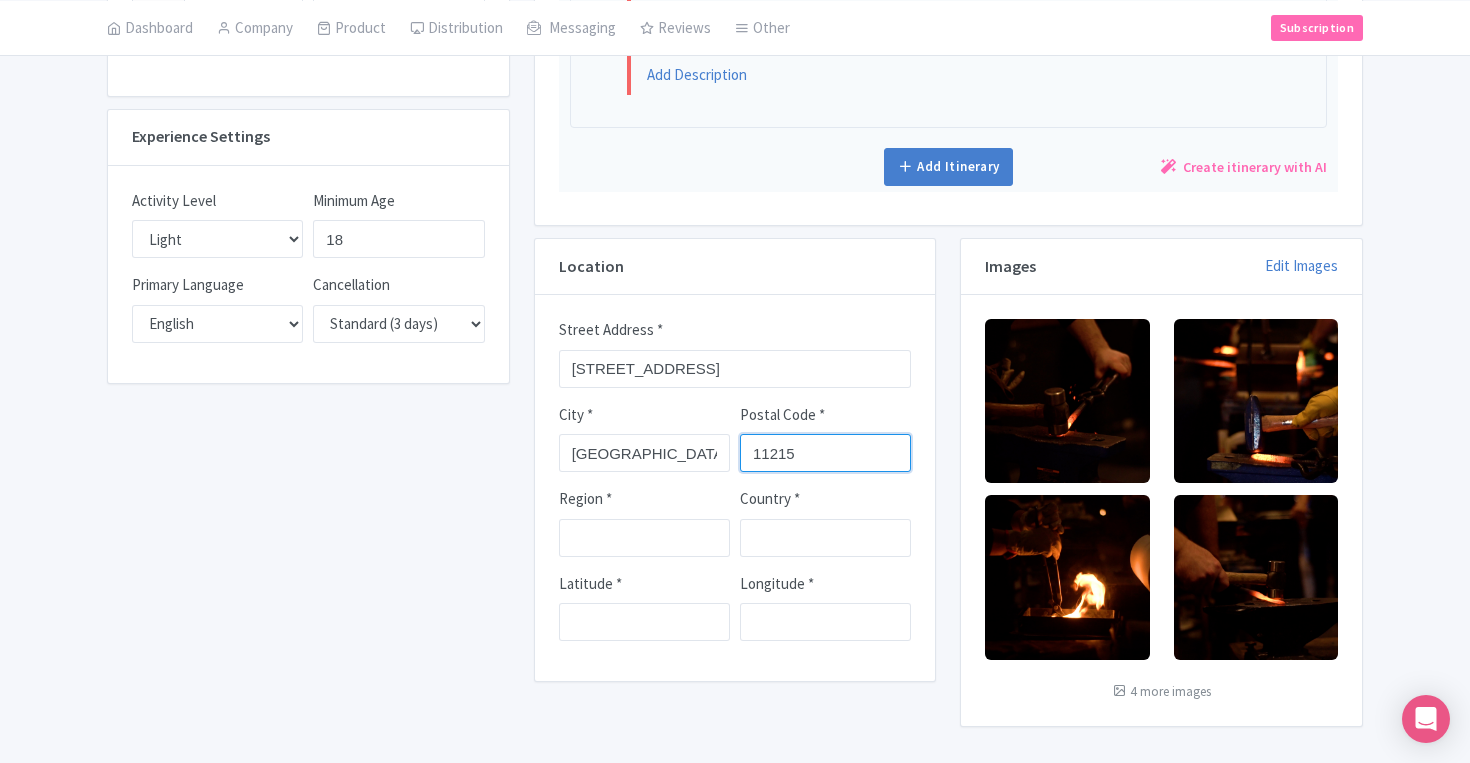 type on "11215" 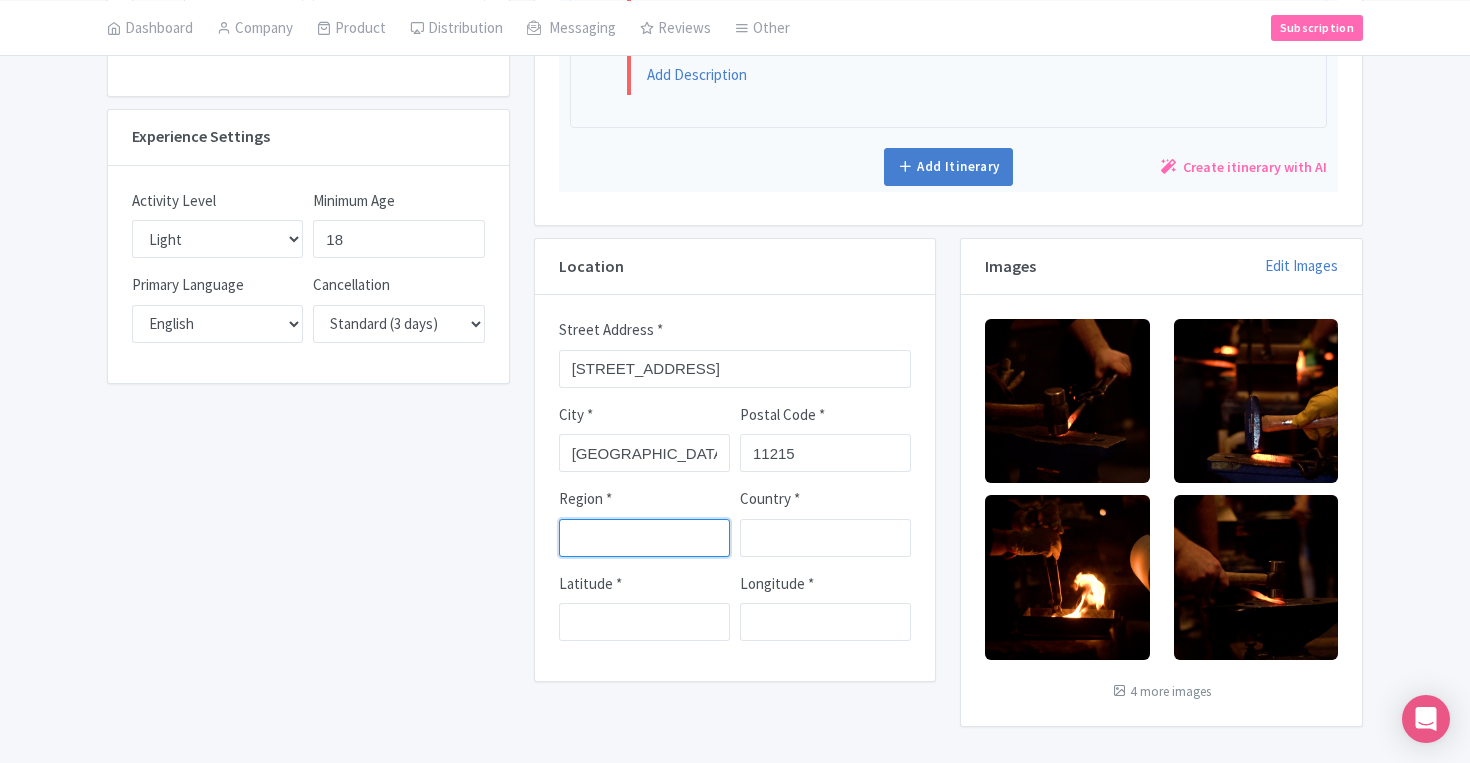 click on "Region *" at bounding box center [644, 538] 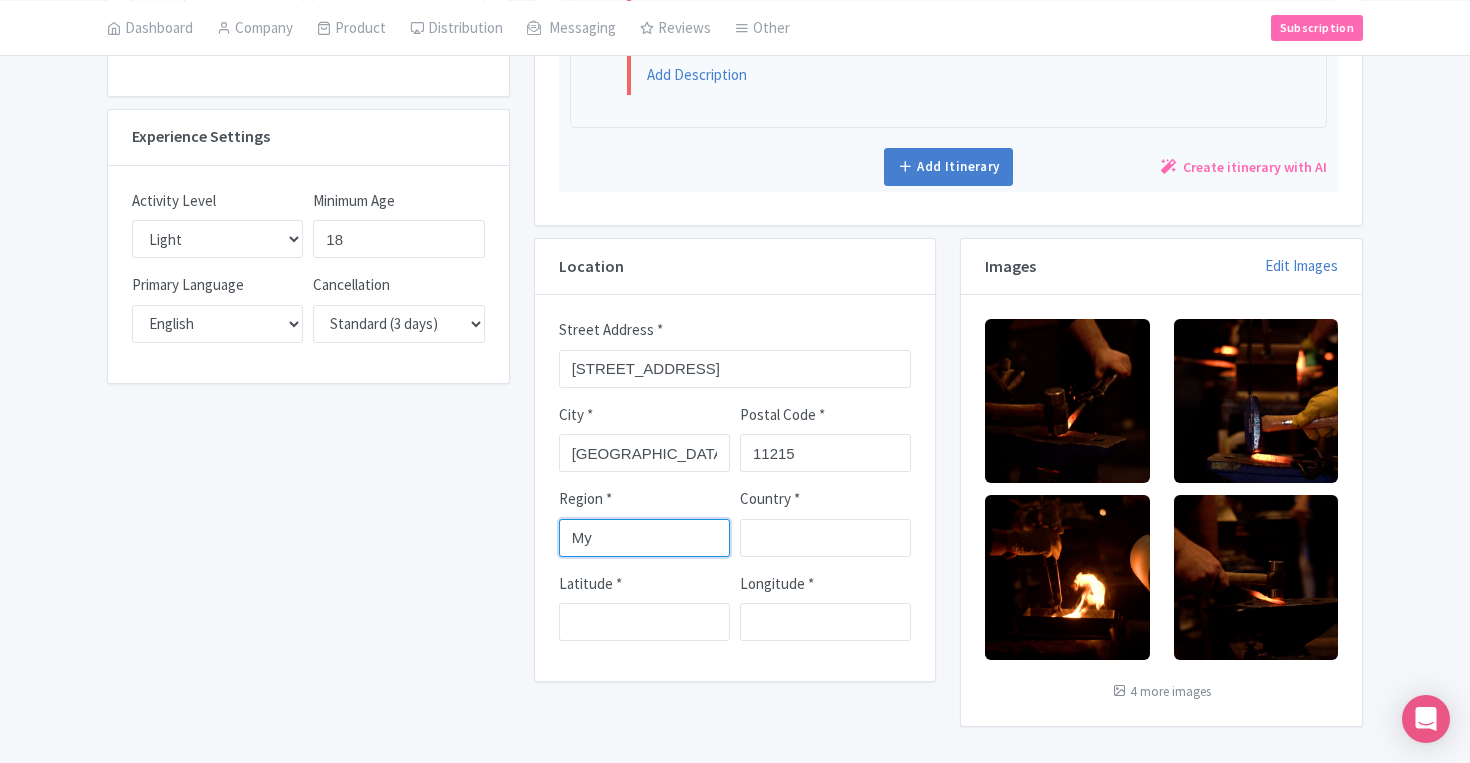 type on "M" 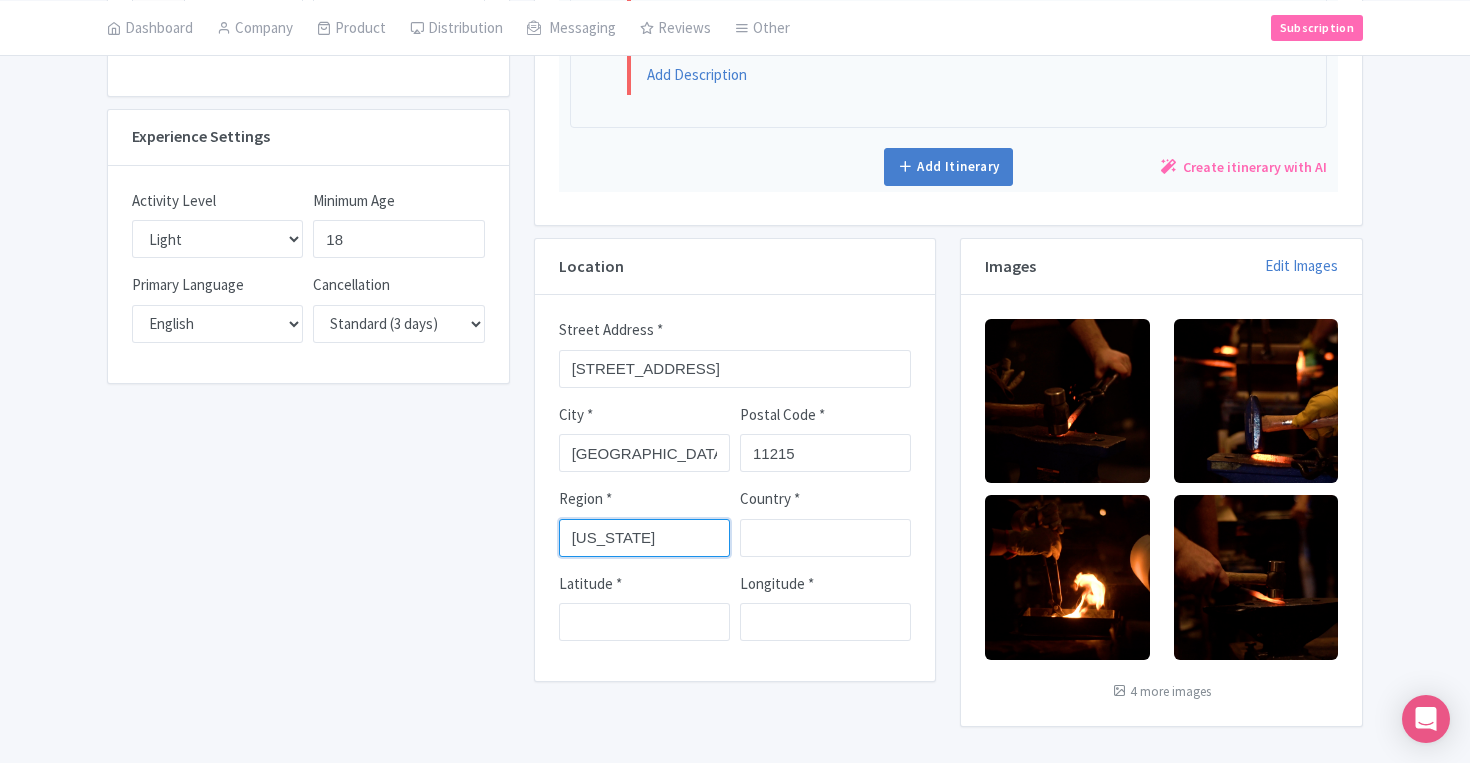 type on "[US_STATE]" 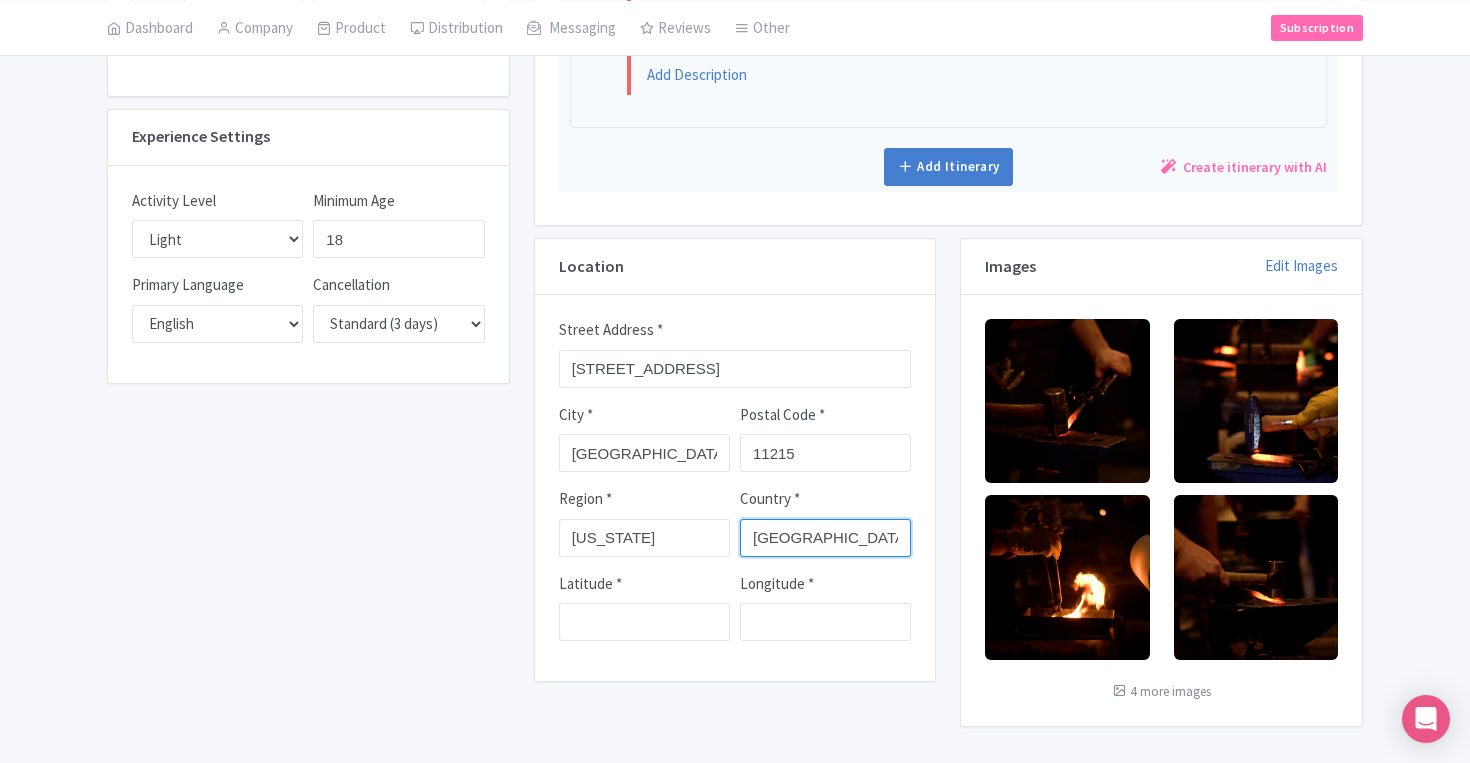 type on "[GEOGRAPHIC_DATA]" 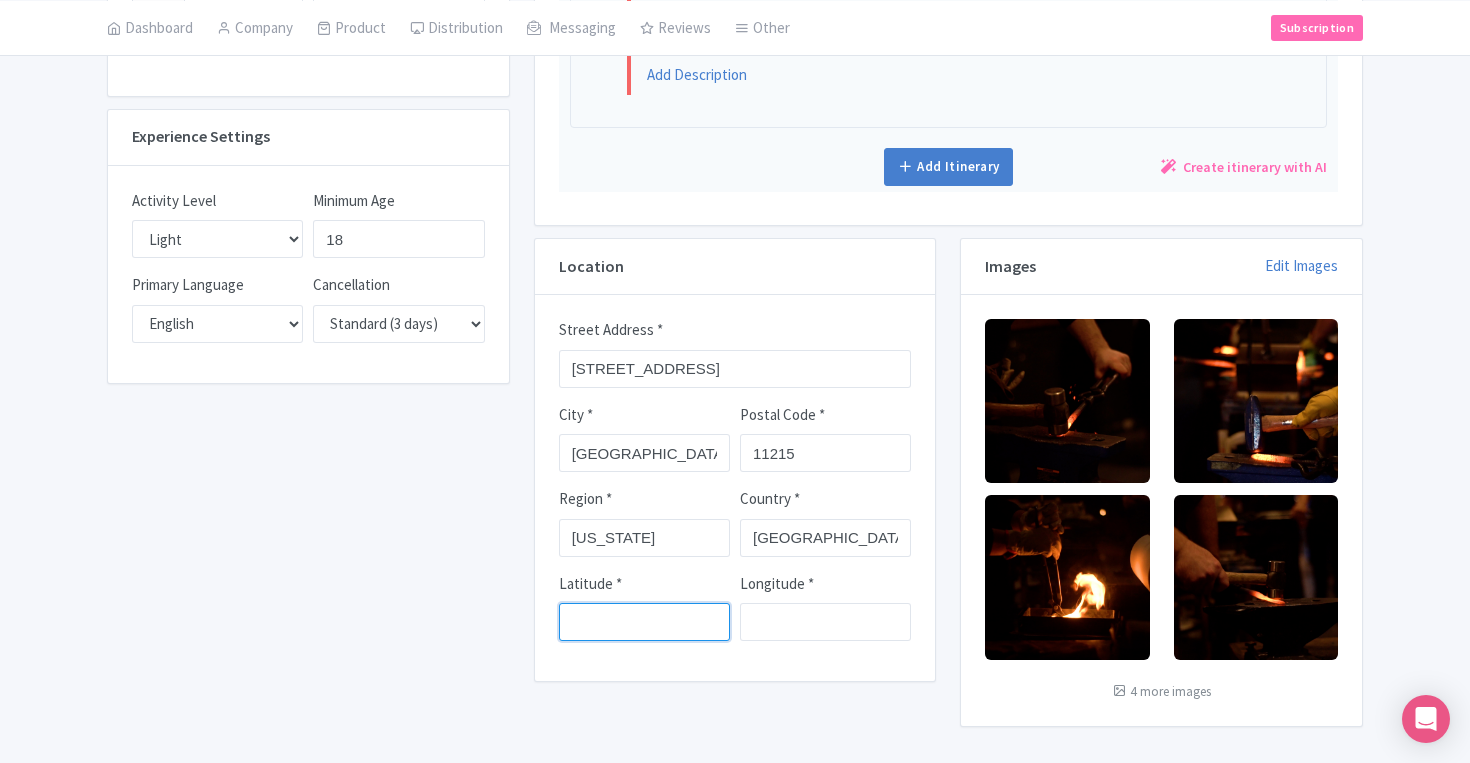 click on "Latitude *" at bounding box center [644, 622] 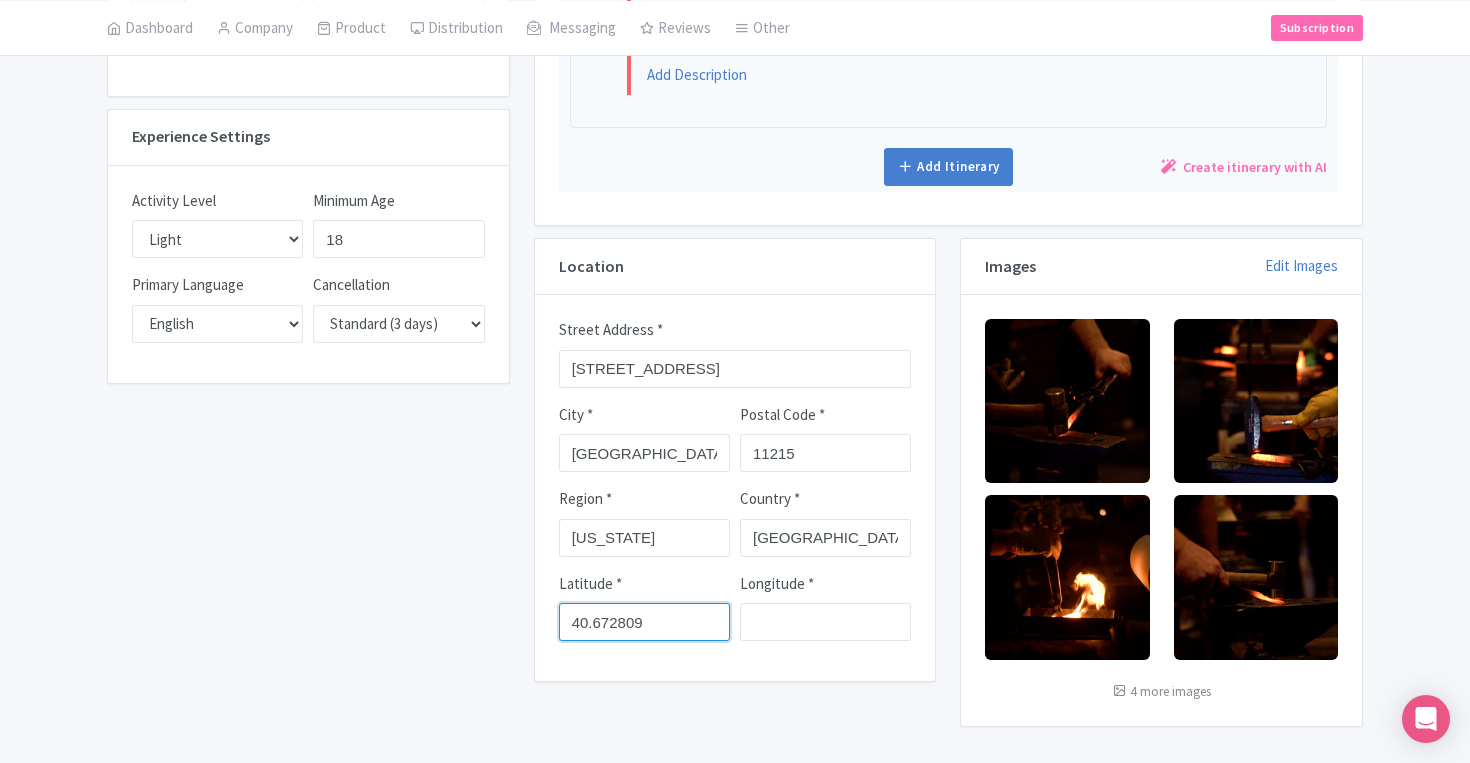 type on "40.672809" 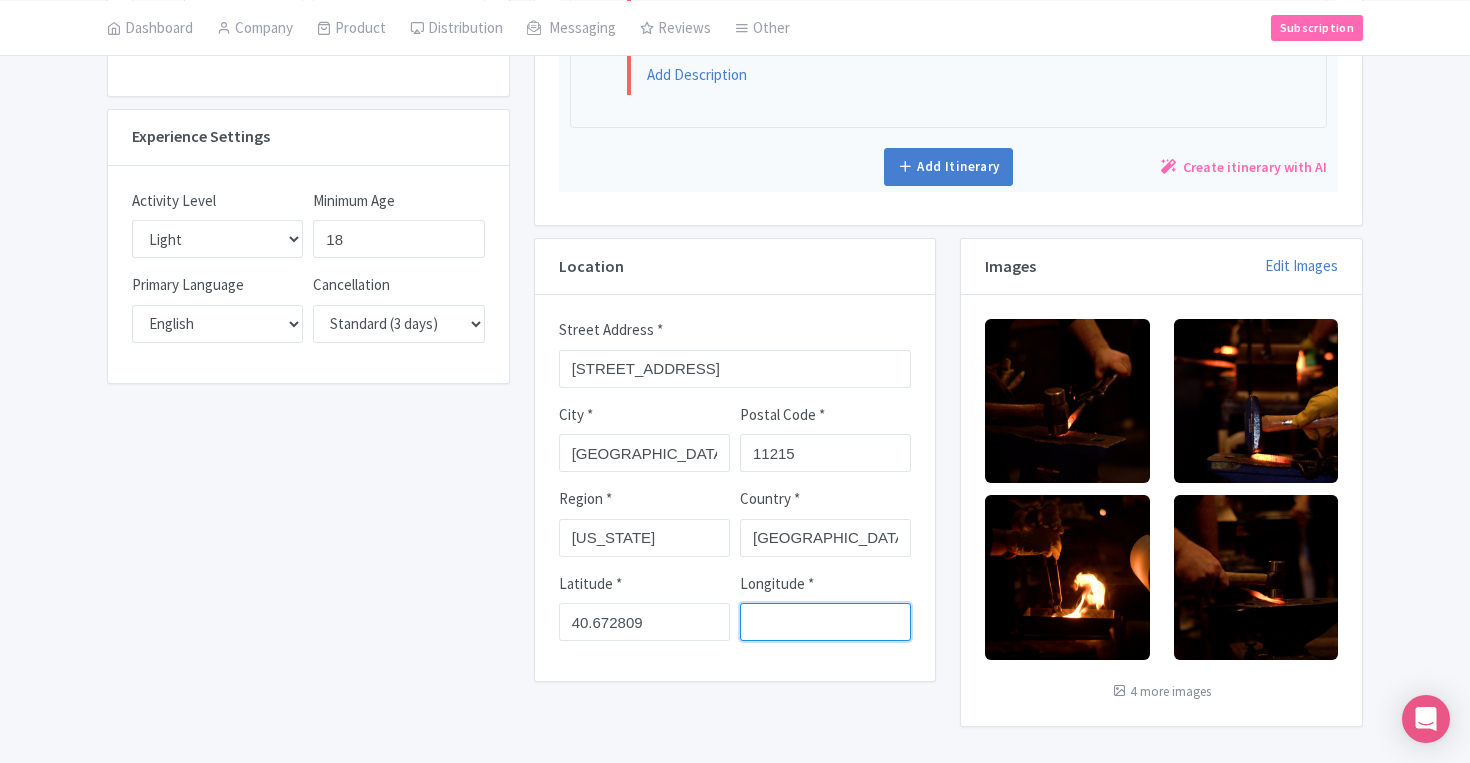click on "Longitude *" at bounding box center [825, 622] 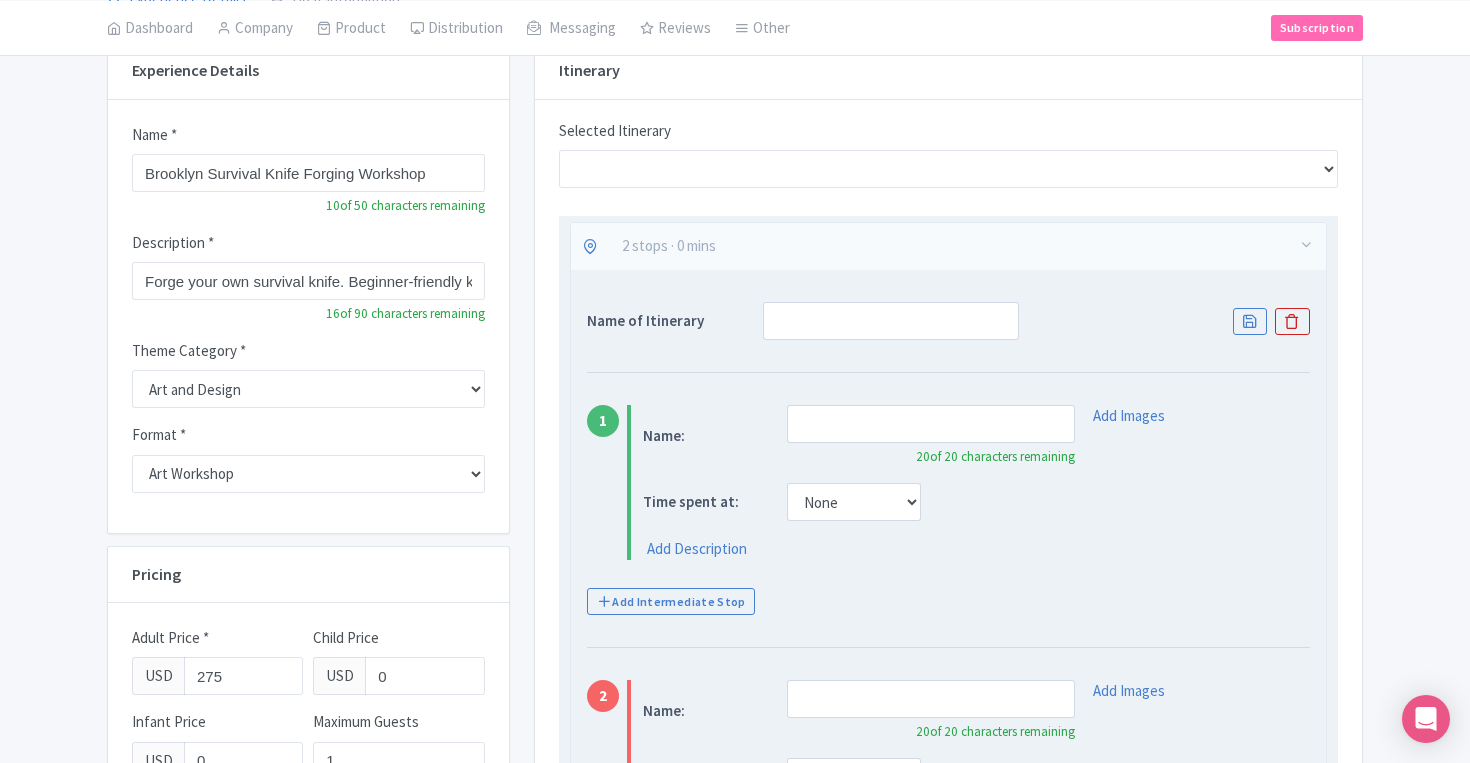 scroll, scrollTop: 238, scrollLeft: 0, axis: vertical 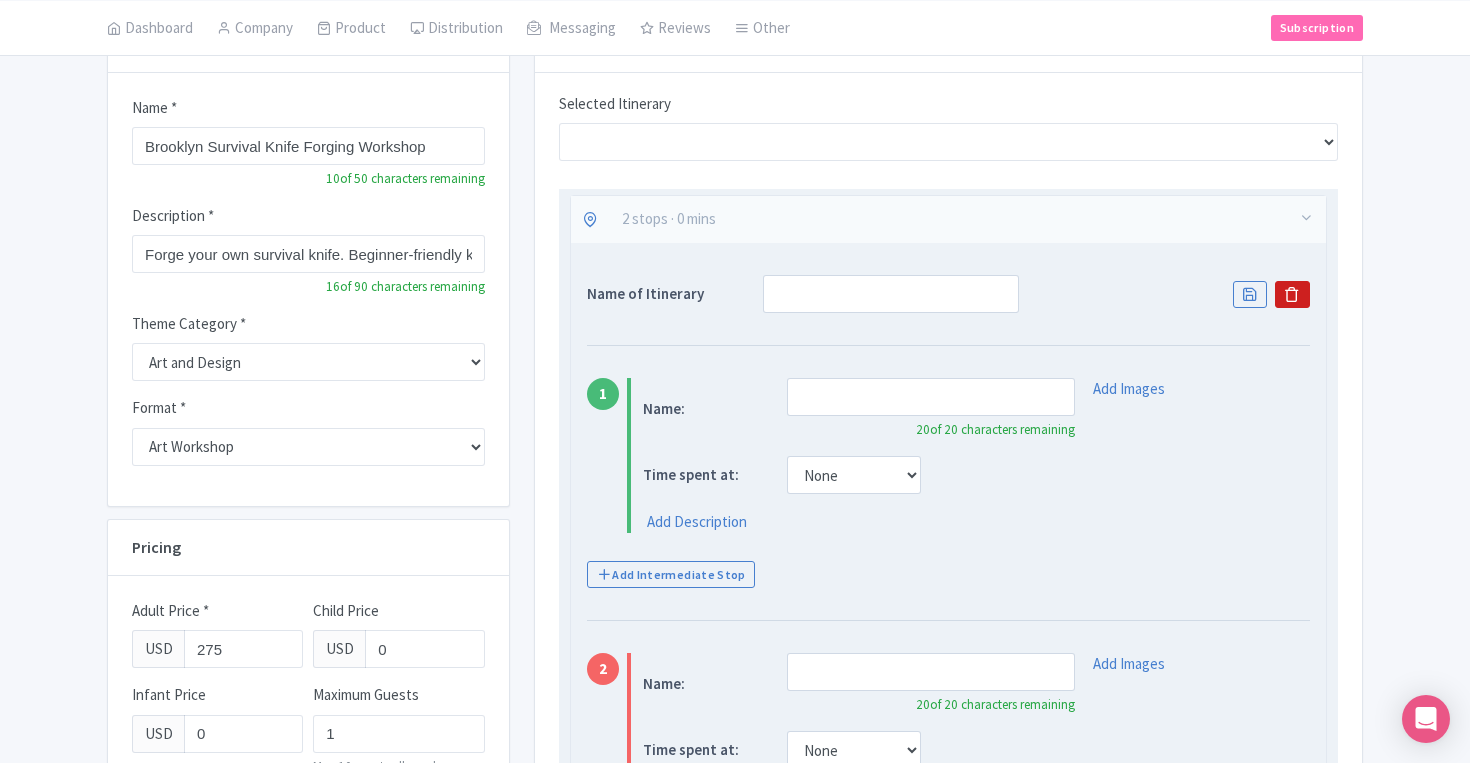 type on "-73.996113" 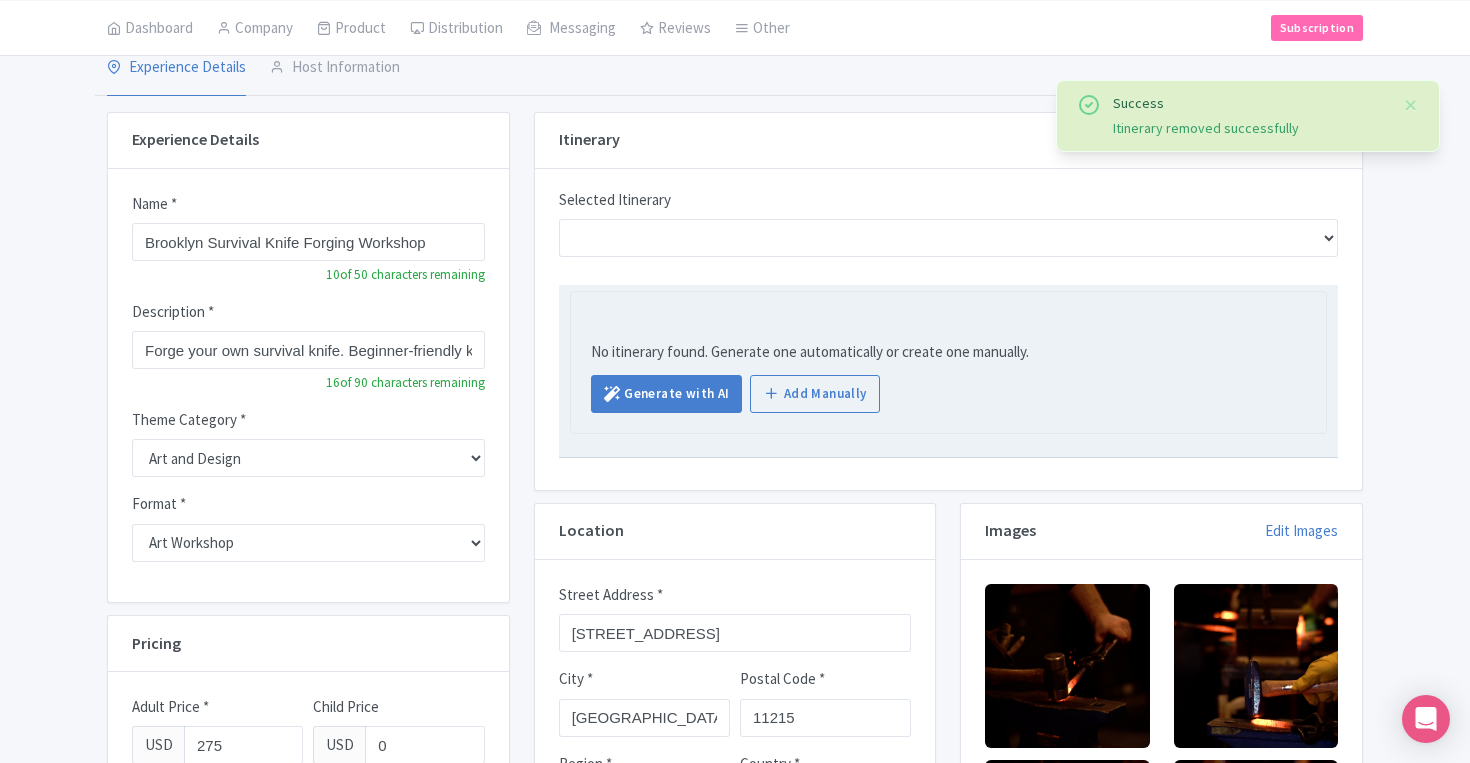 scroll, scrollTop: 127, scrollLeft: 0, axis: vertical 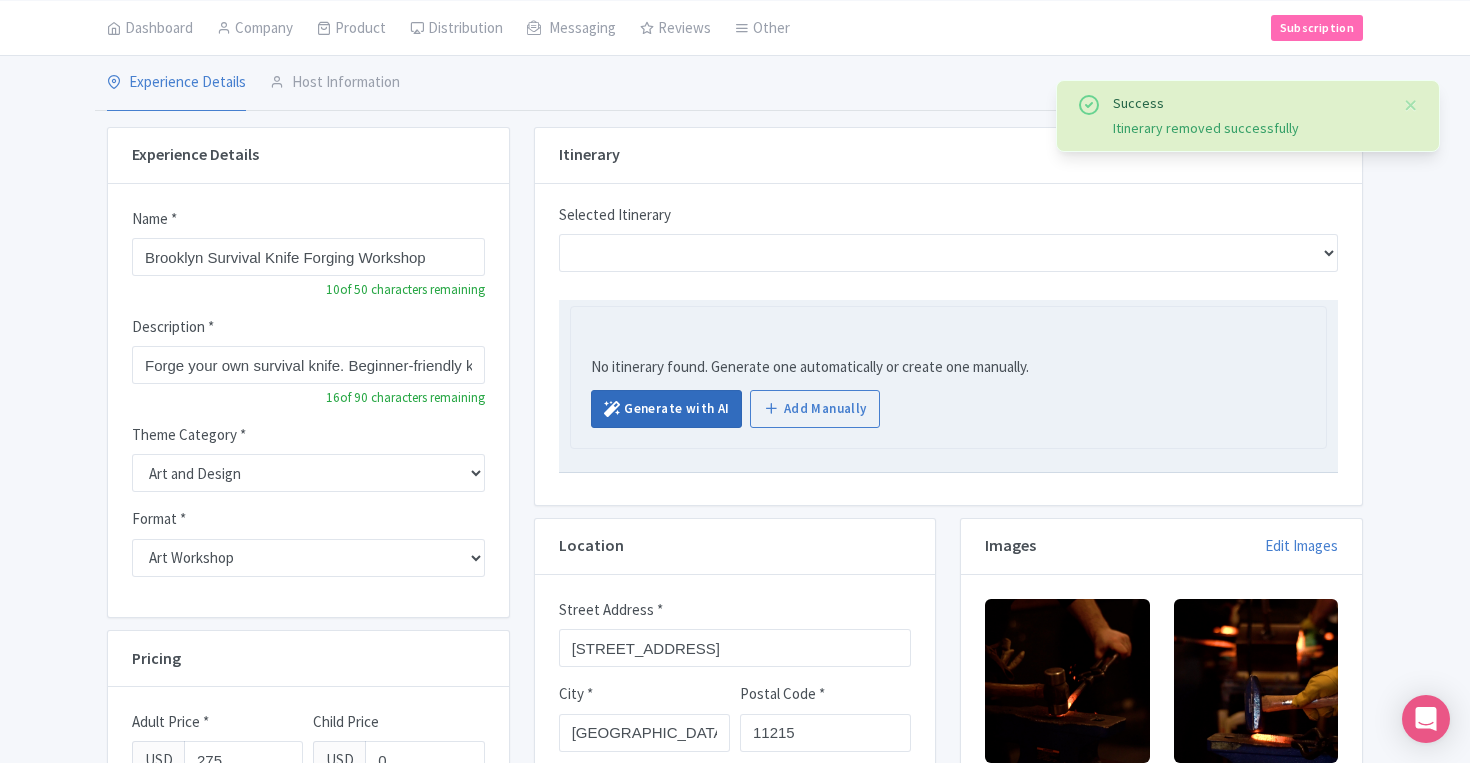 click on "Generate with AI" at bounding box center [667, 409] 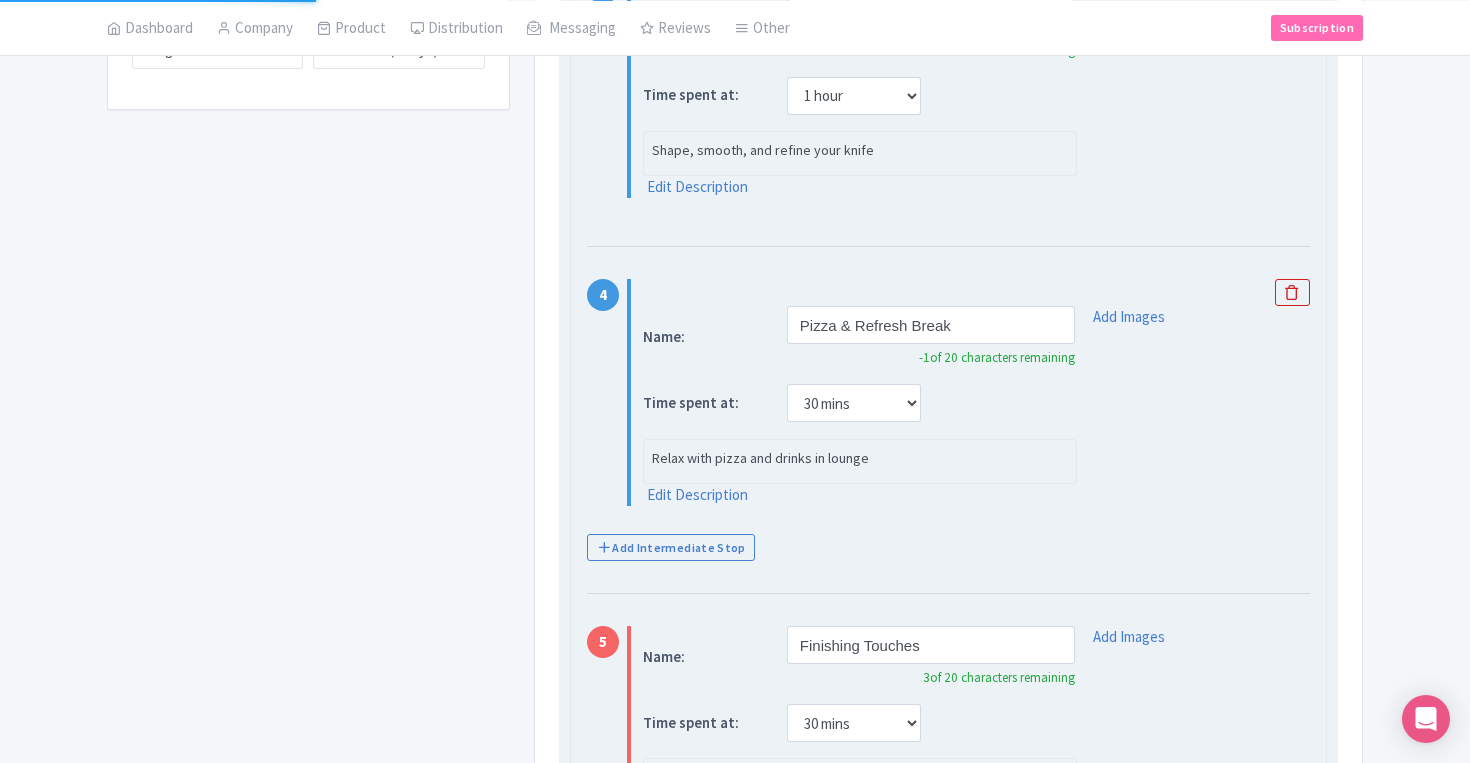 scroll, scrollTop: 1233, scrollLeft: 0, axis: vertical 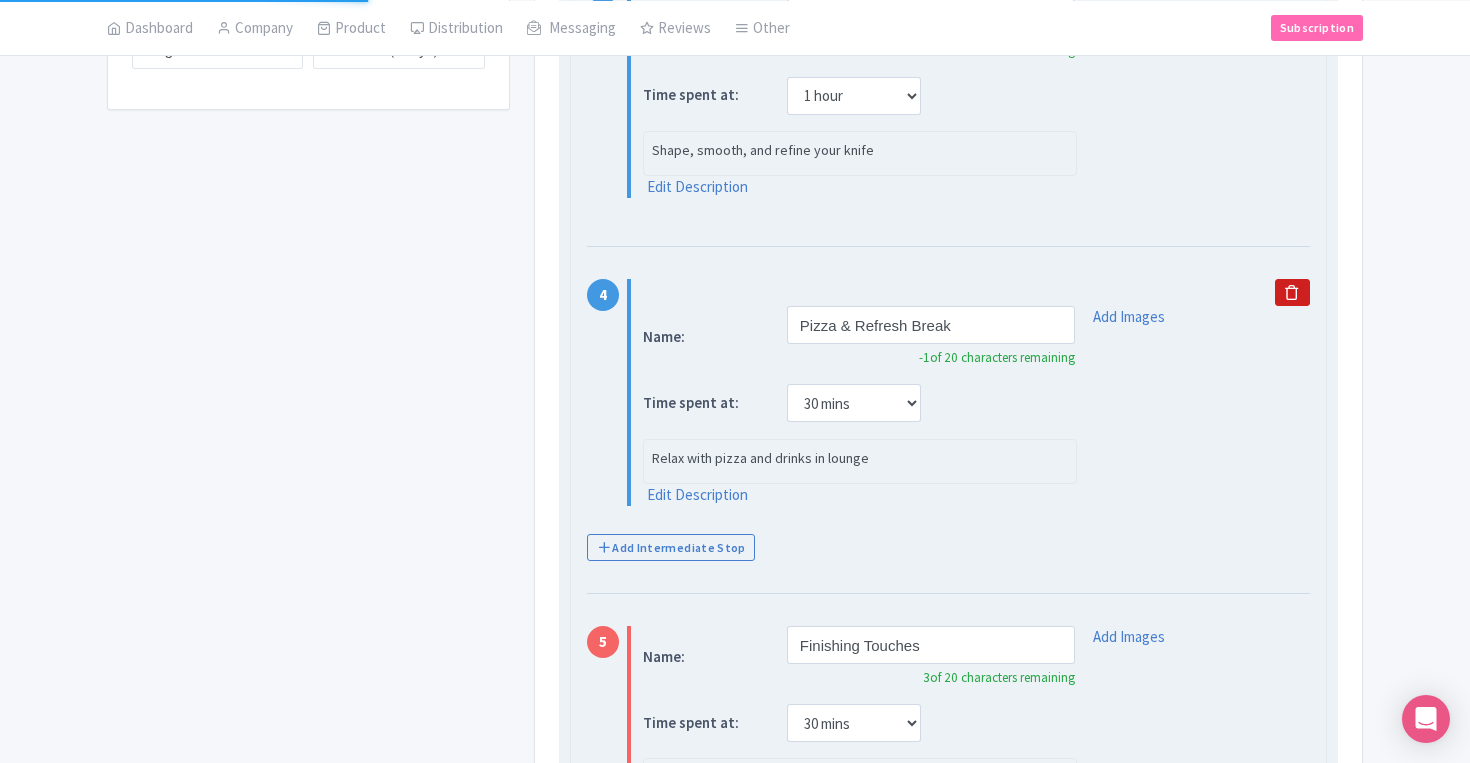 click at bounding box center [1292, 292] 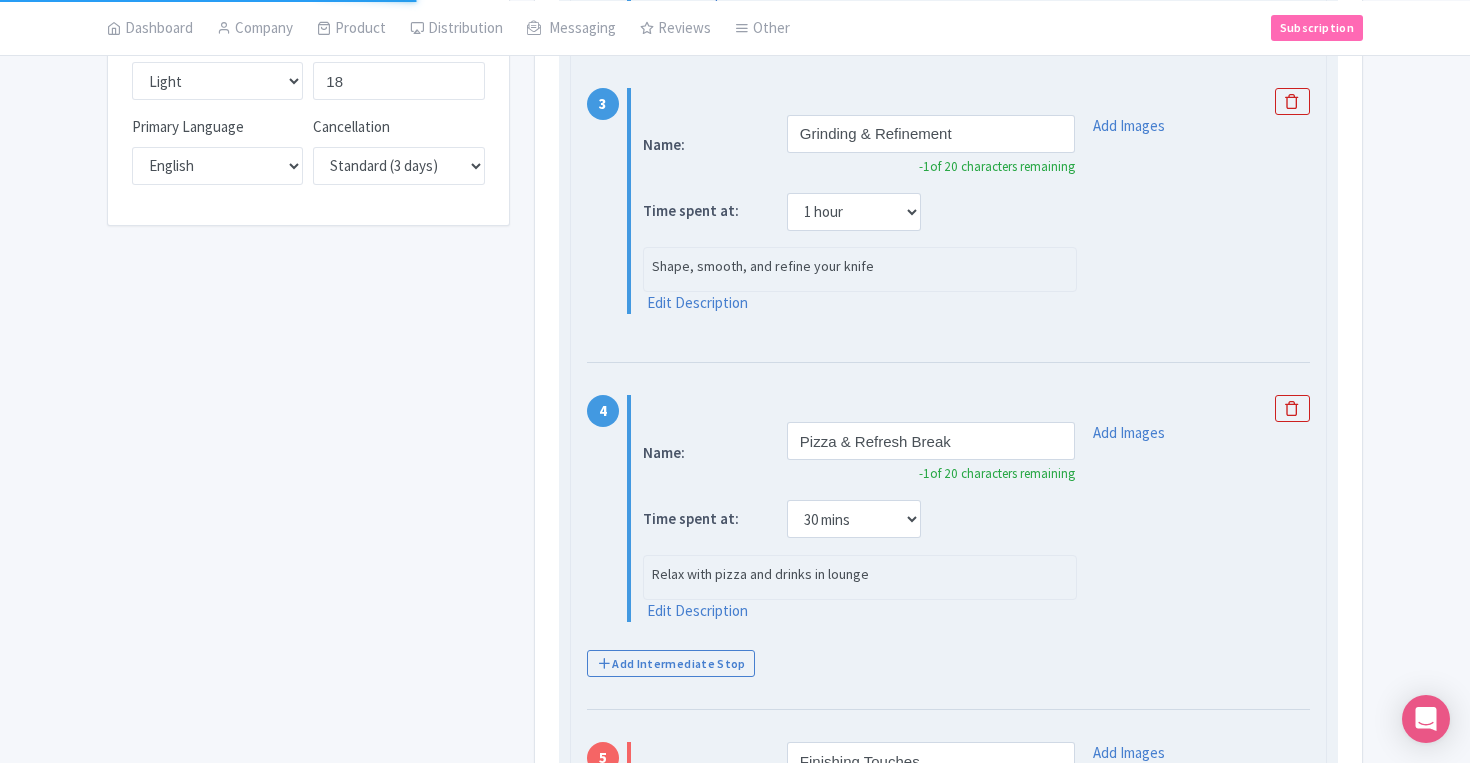 scroll, scrollTop: 1115, scrollLeft: 0, axis: vertical 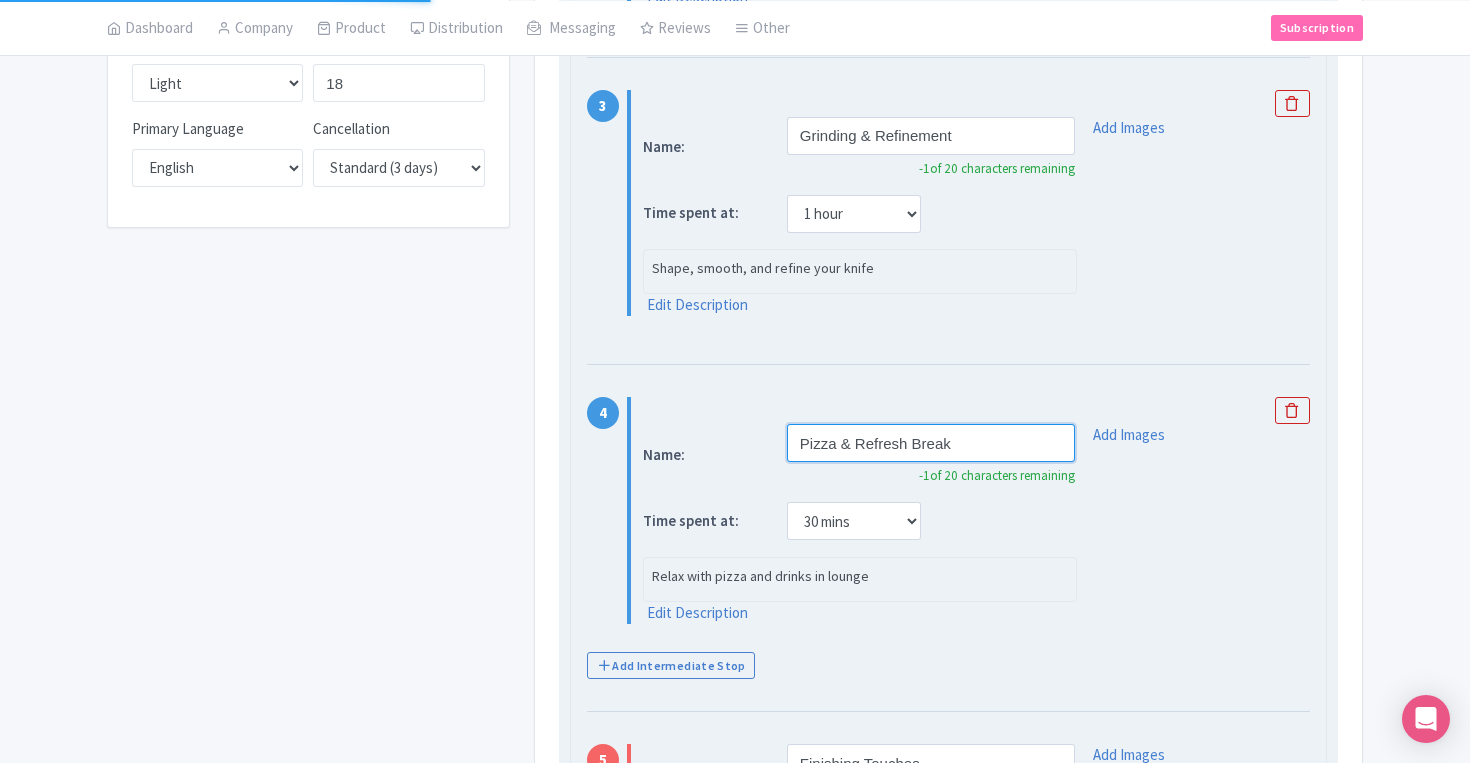 drag, startPoint x: 855, startPoint y: 434, endPoint x: 780, endPoint y: 431, distance: 75.059975 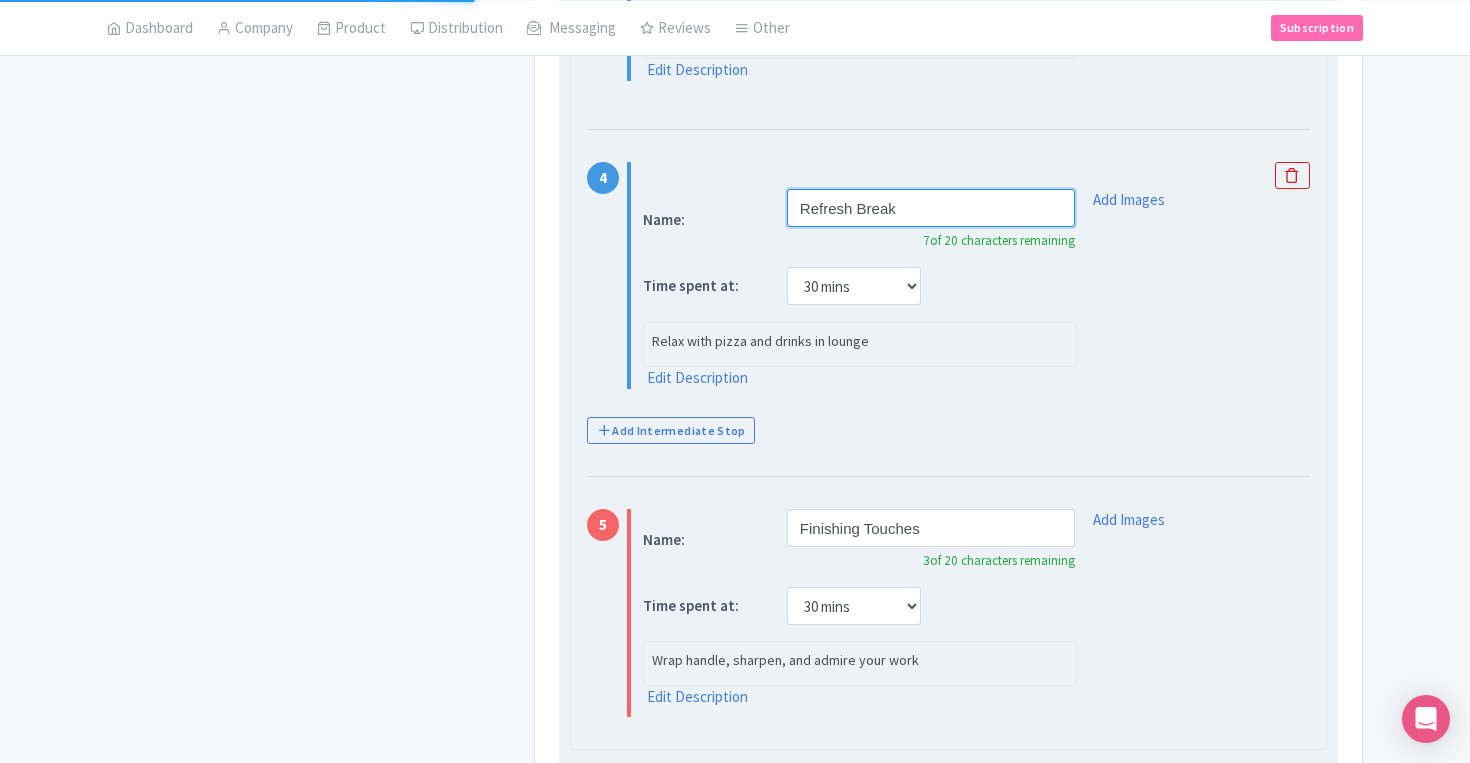 scroll, scrollTop: 1351, scrollLeft: 0, axis: vertical 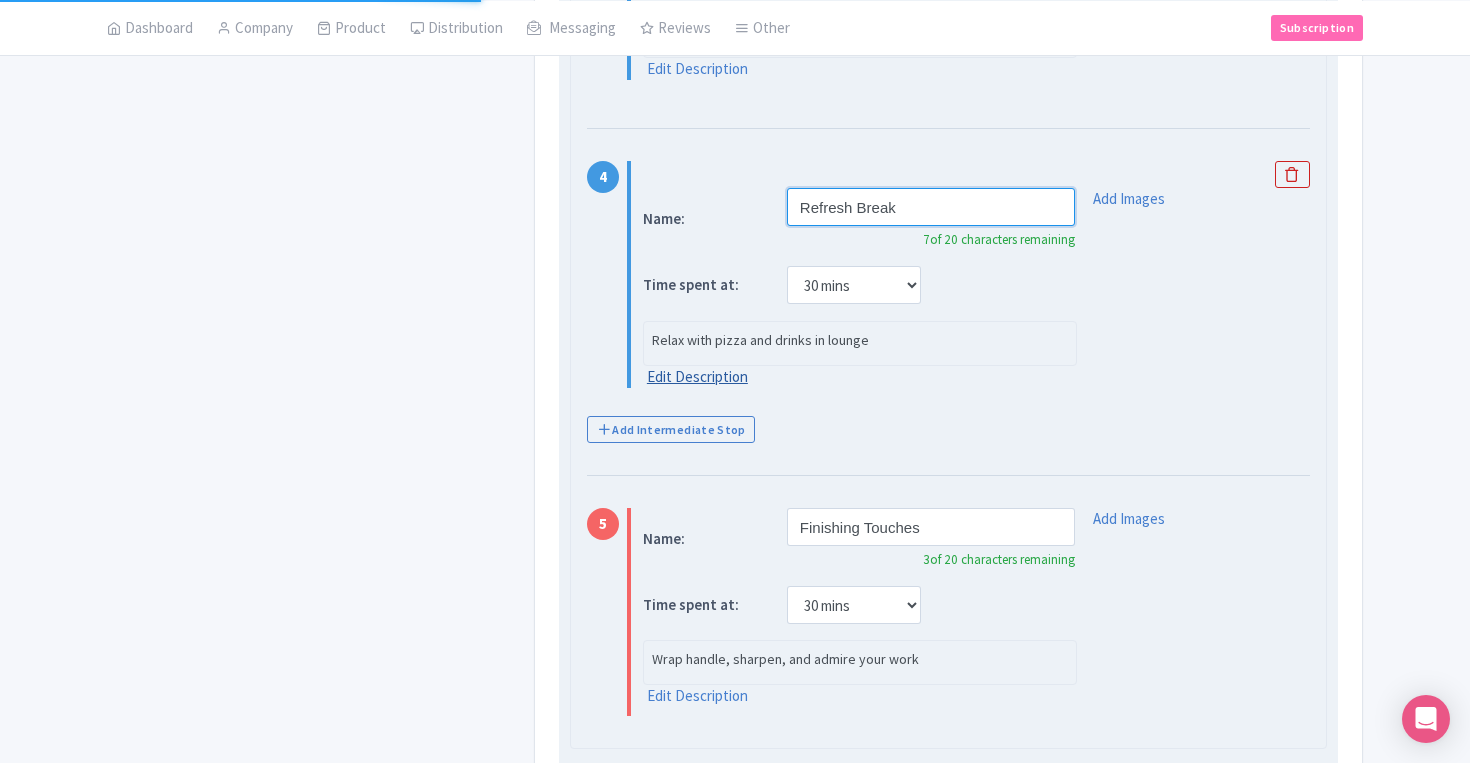 type on "Refresh Break" 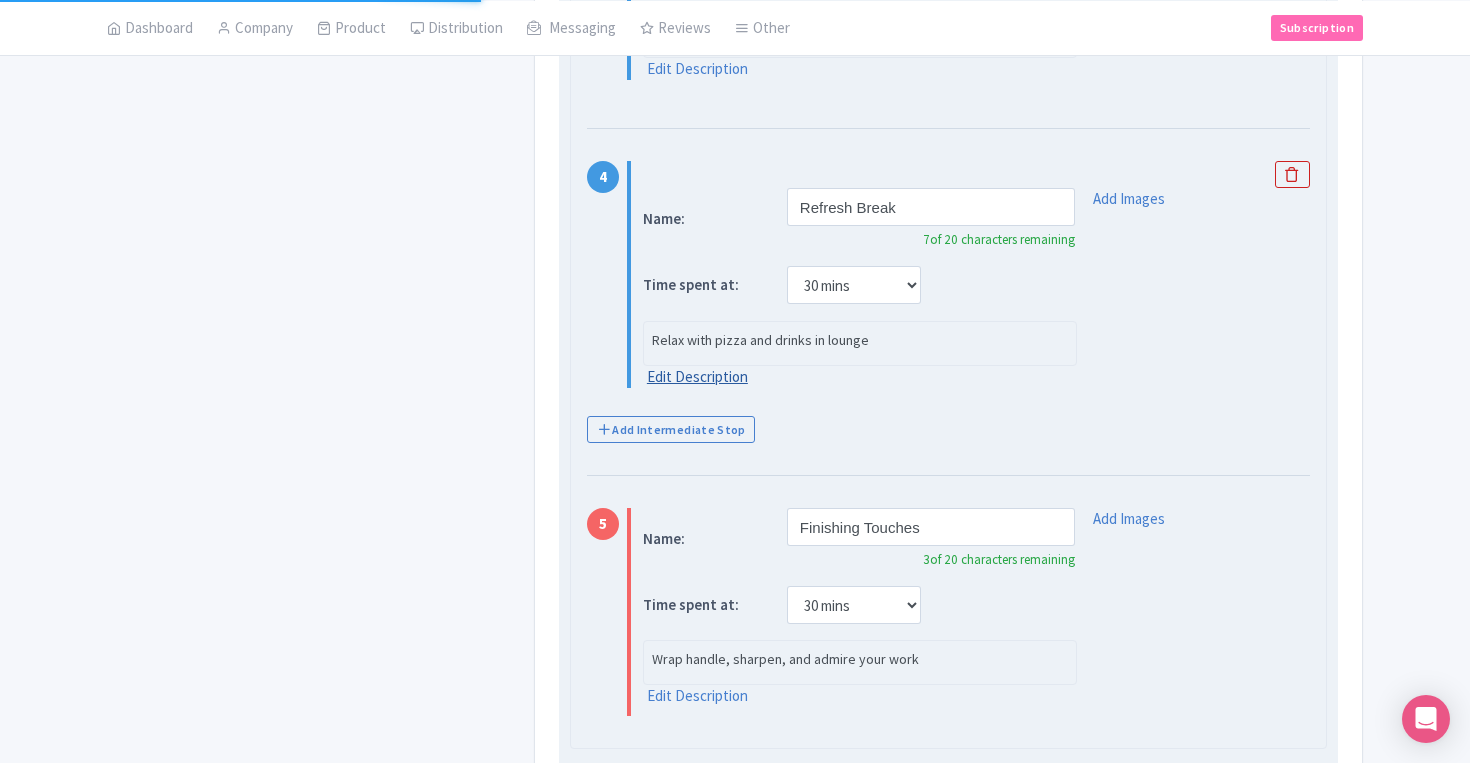 click on "Edit Description" at bounding box center [697, 377] 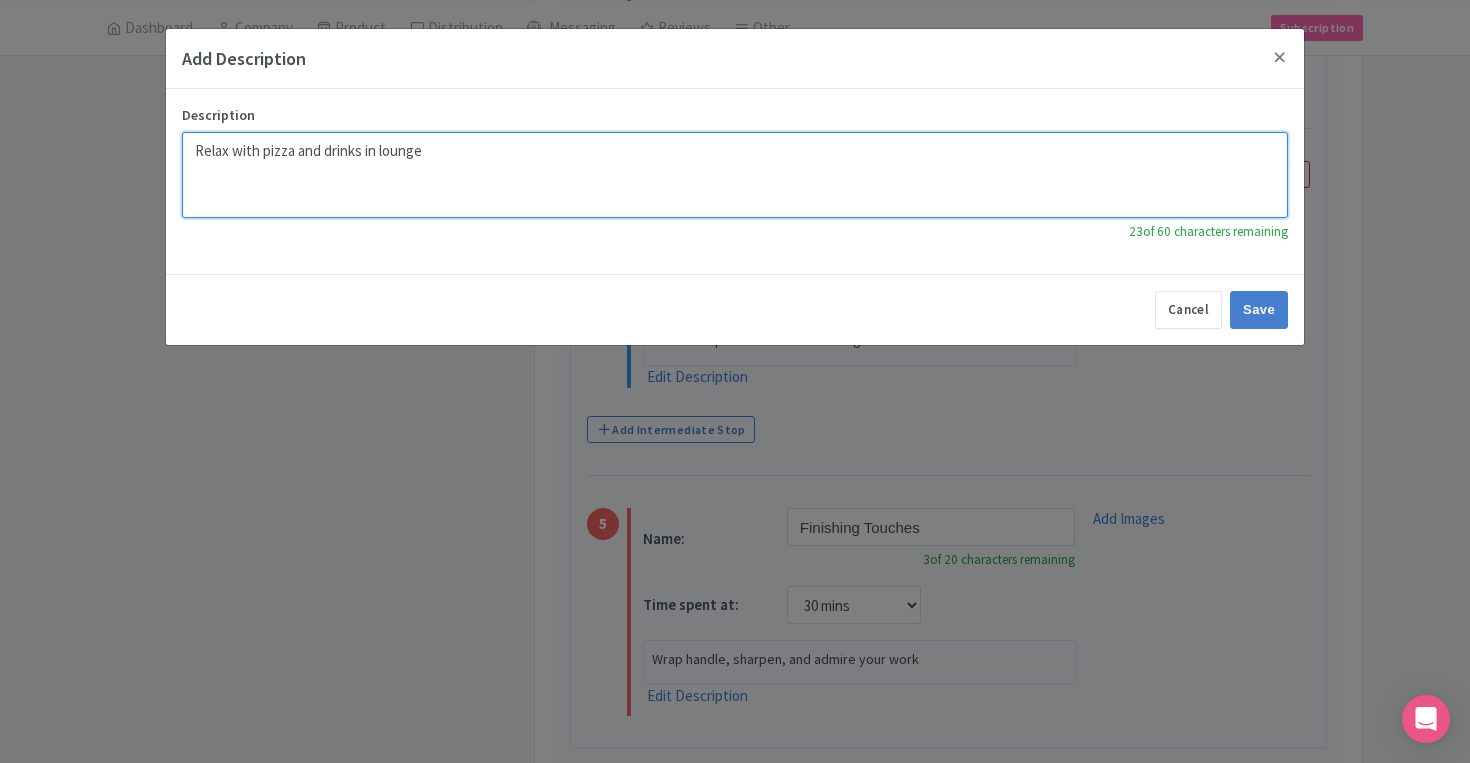 click on "Relax with pizza and drinks in lounge" at bounding box center (735, 175) 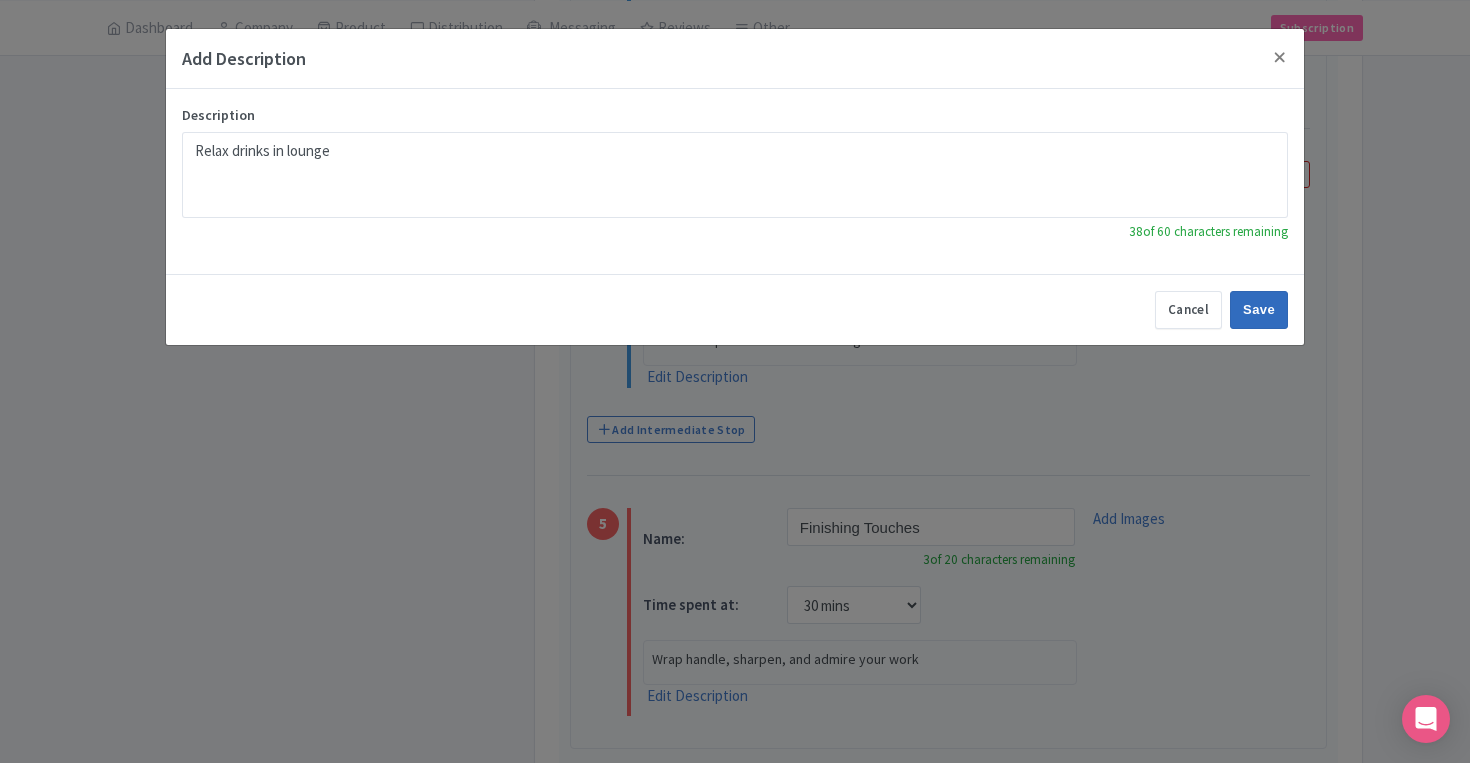 click on "Save" at bounding box center (1259, 310) 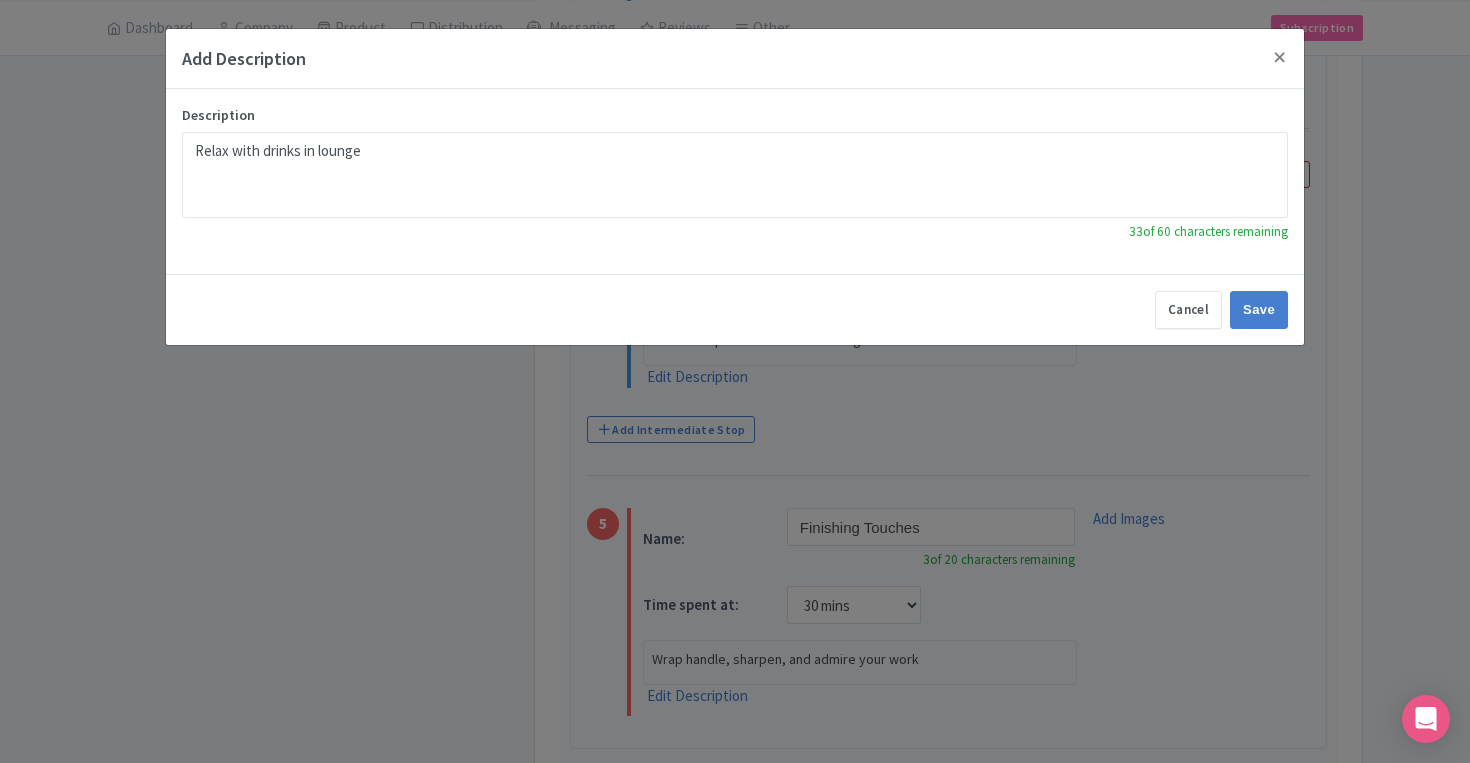 click on "Cancel
Save" at bounding box center (735, 309) 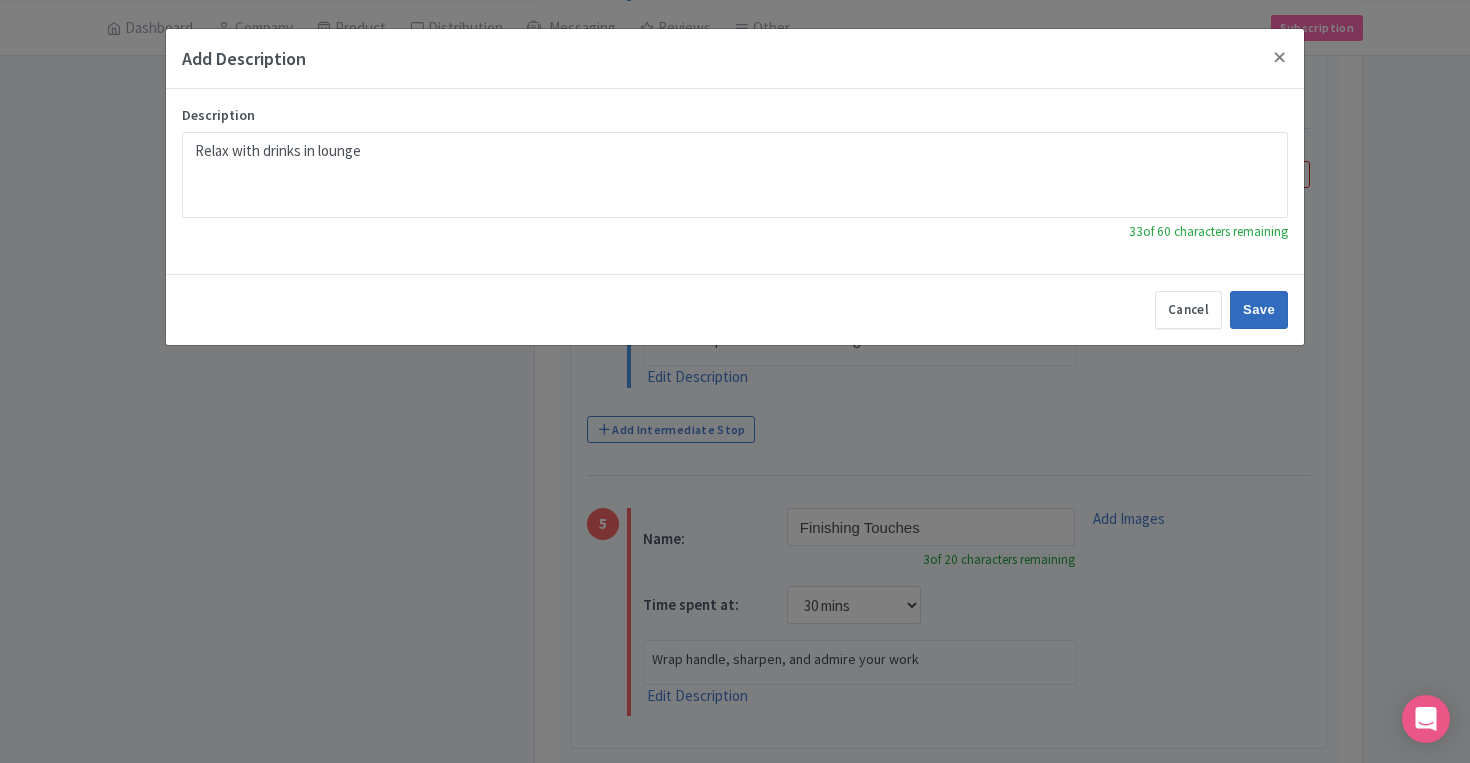 click on "Save" at bounding box center [1259, 310] 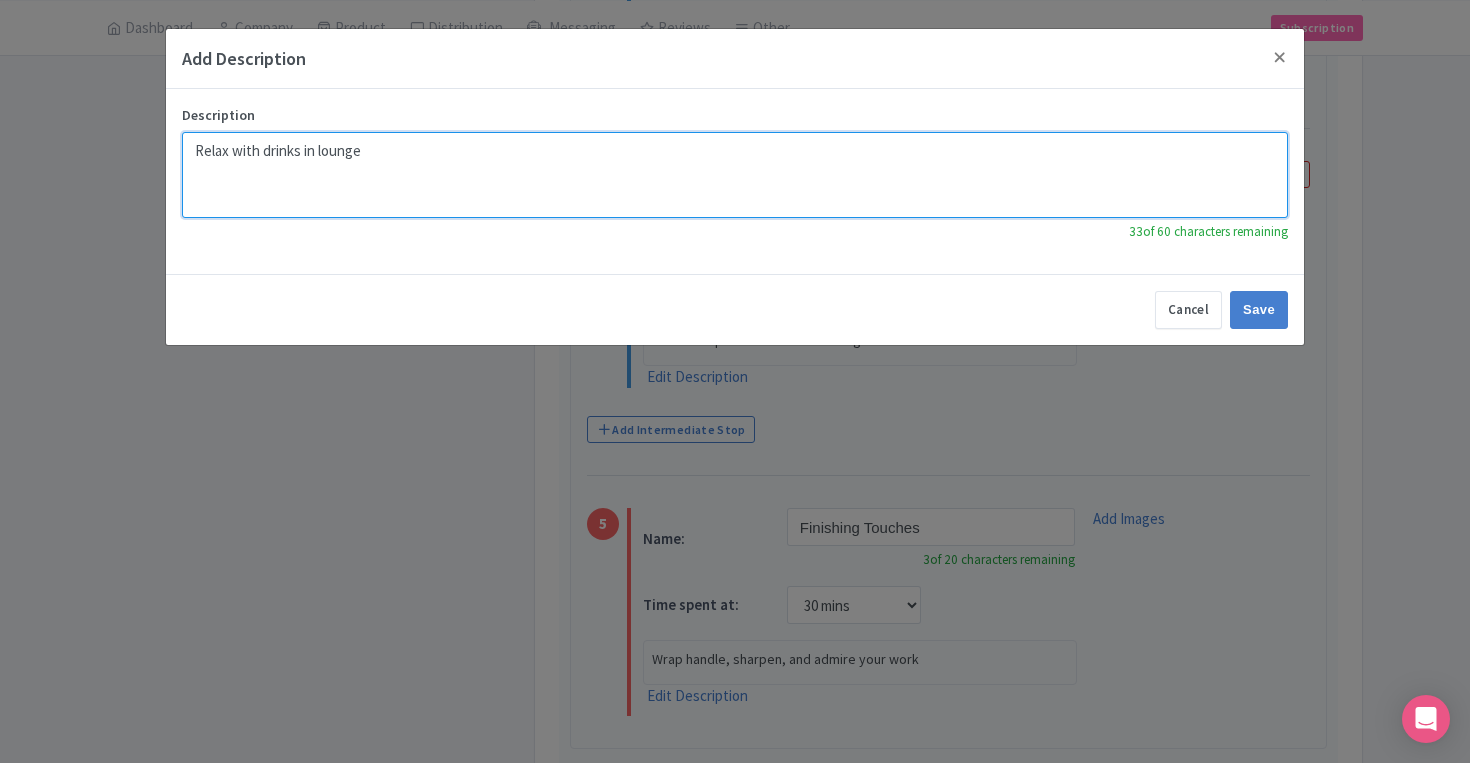 click on "Relax with pizza and drinks in lounge" at bounding box center (735, 175) 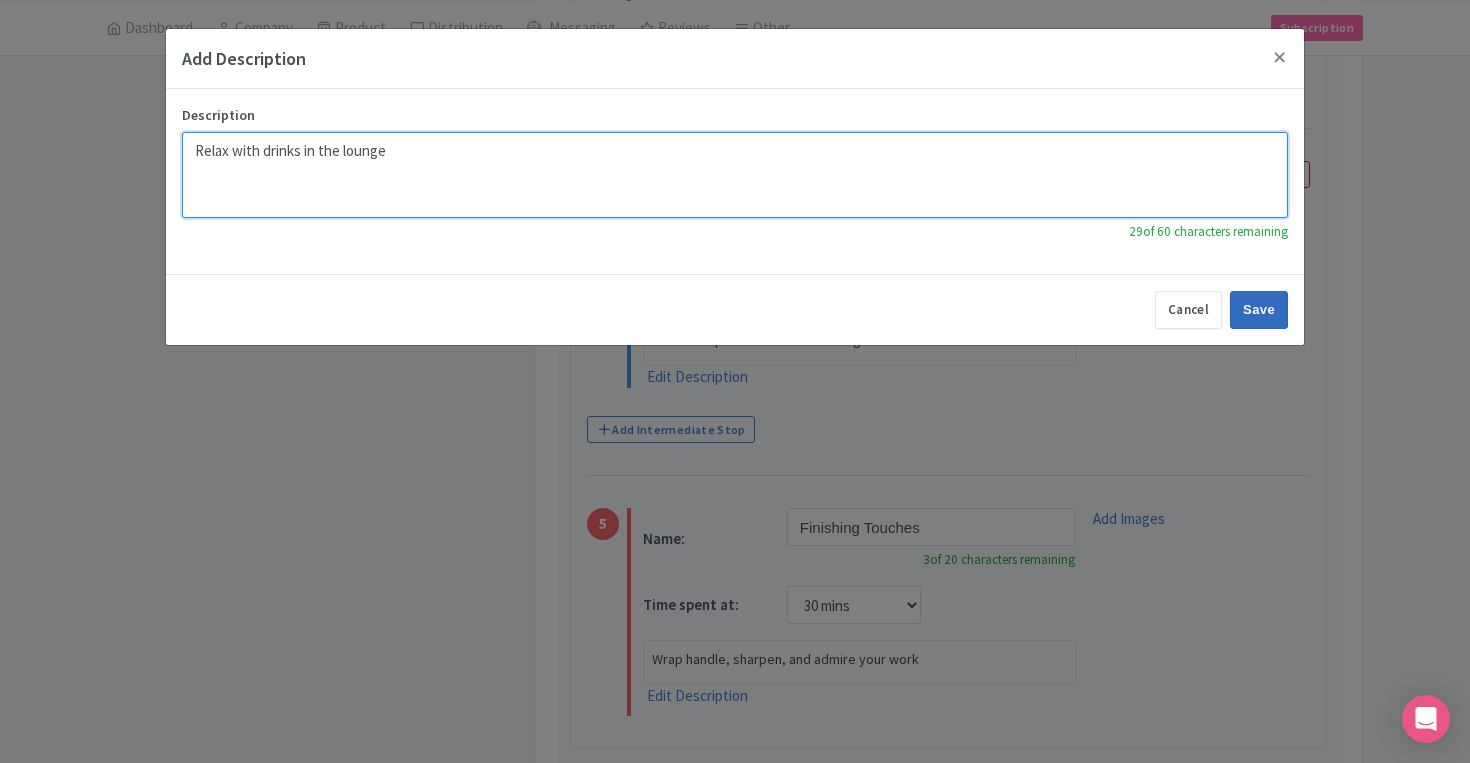 type on "Relax with drinks in the lounge" 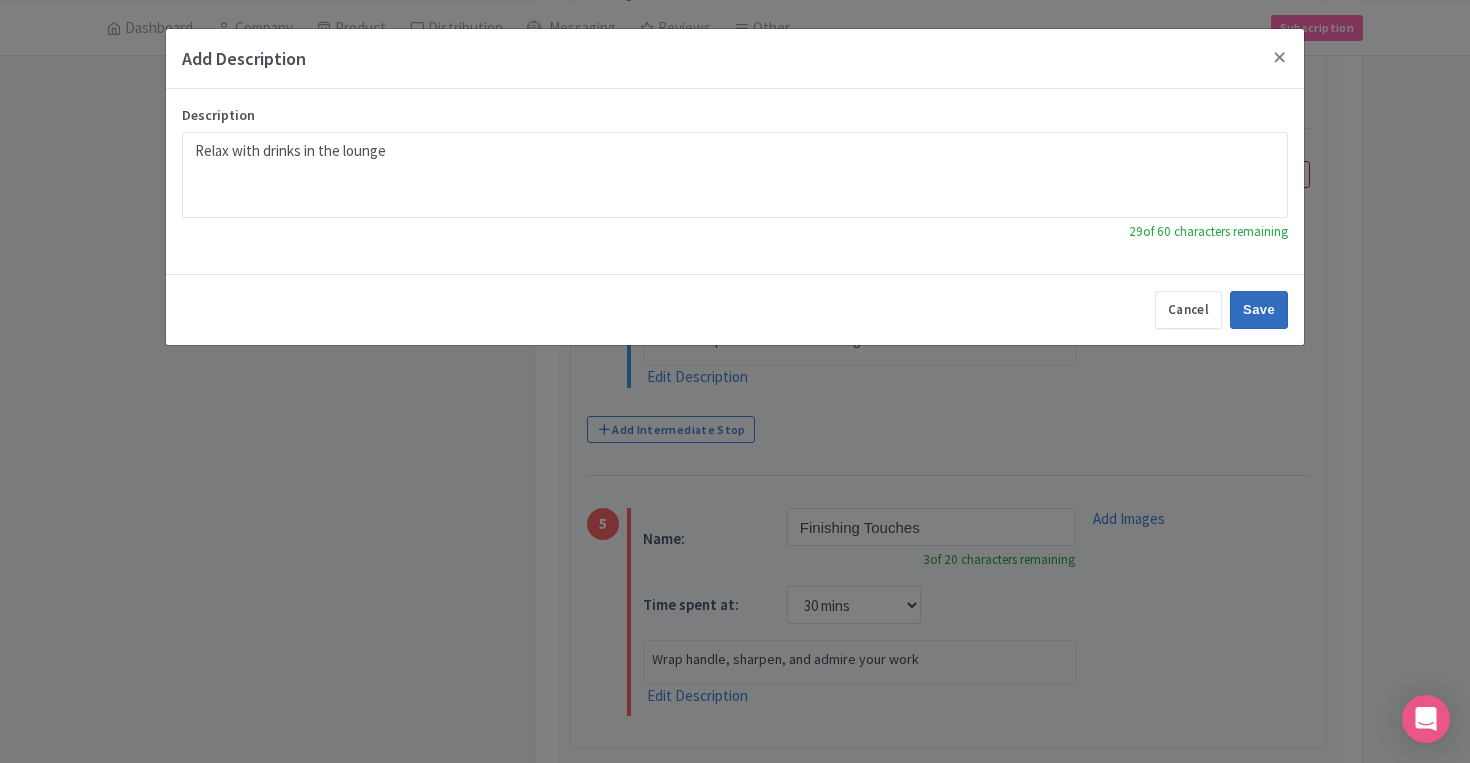 click on "Save" at bounding box center [1259, 310] 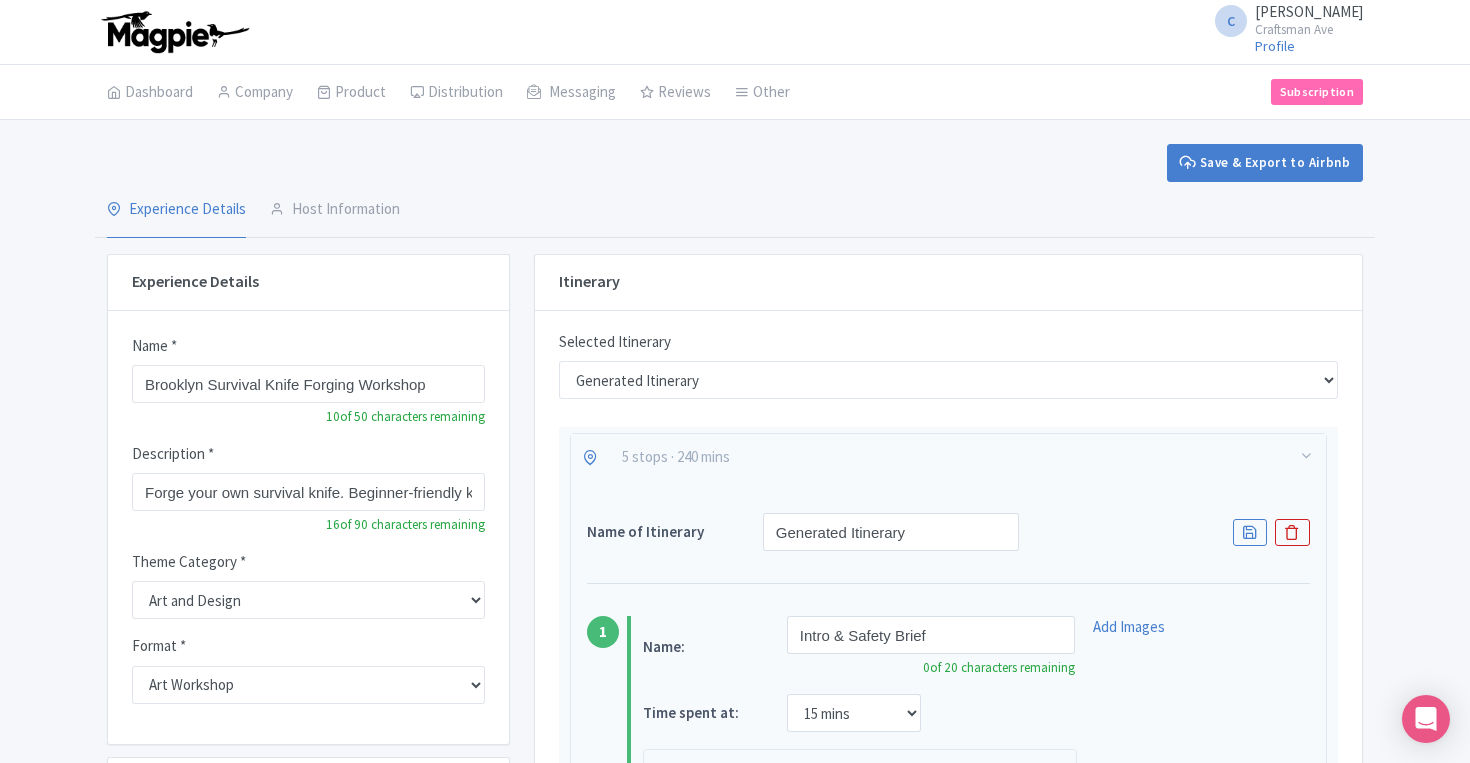scroll, scrollTop: 0, scrollLeft: 0, axis: both 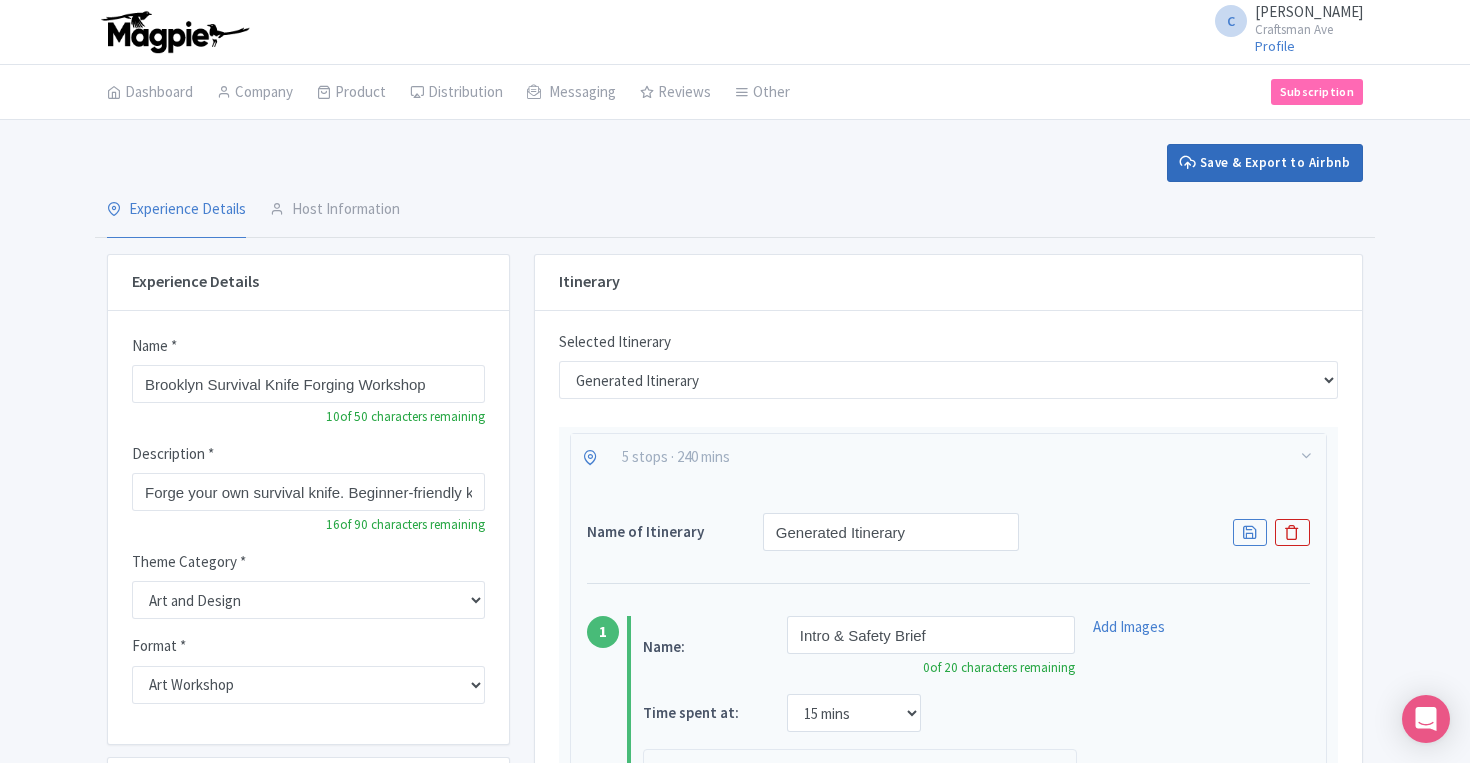 click on "Save & Export to Airbnb" at bounding box center (1265, 163) 